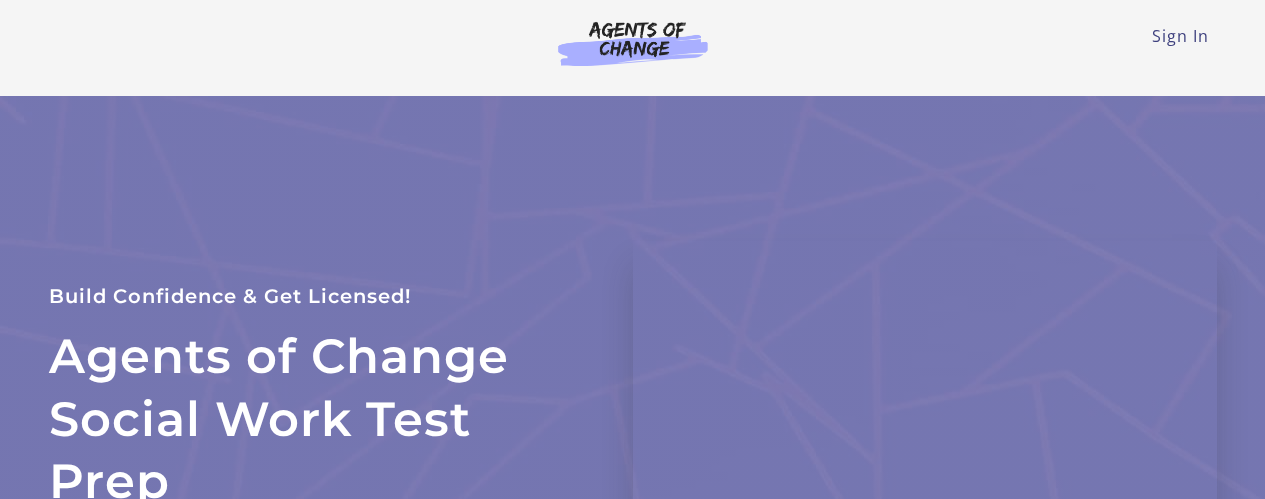 scroll, scrollTop: 0, scrollLeft: 0, axis: both 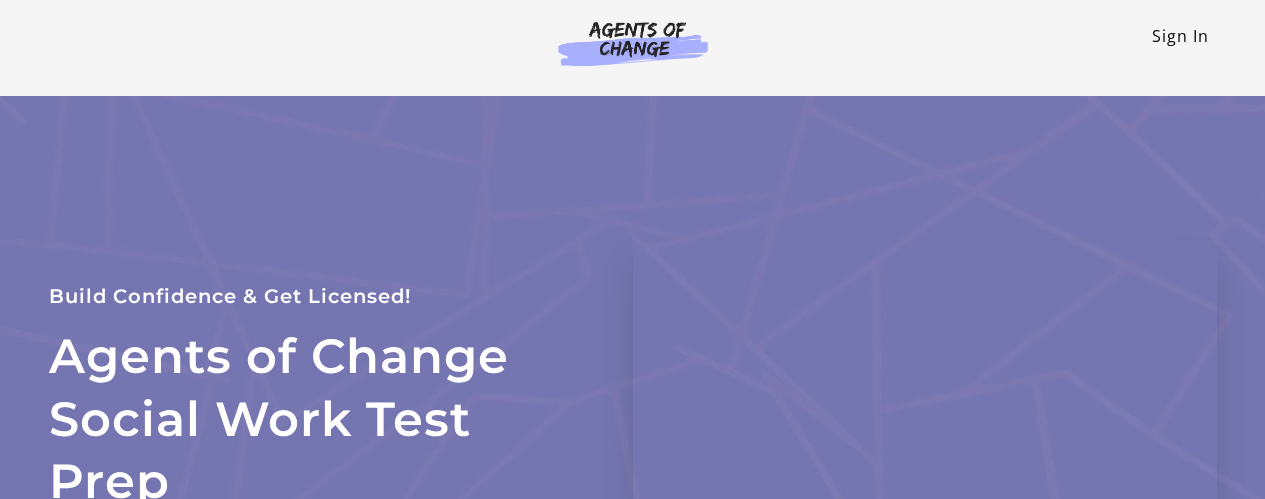 click on "Sign In" at bounding box center [1180, 36] 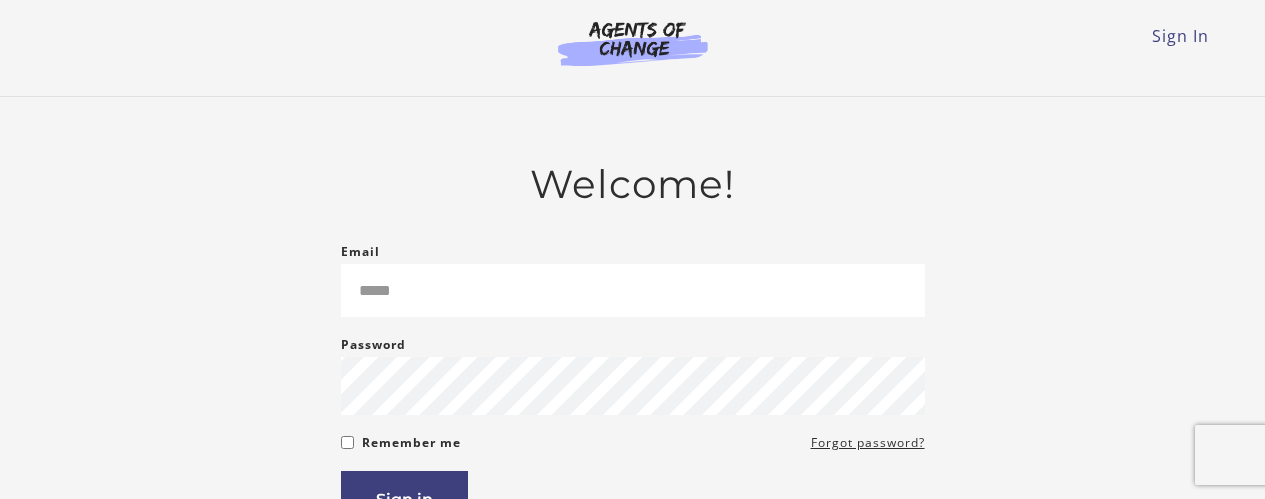 scroll, scrollTop: 0, scrollLeft: 0, axis: both 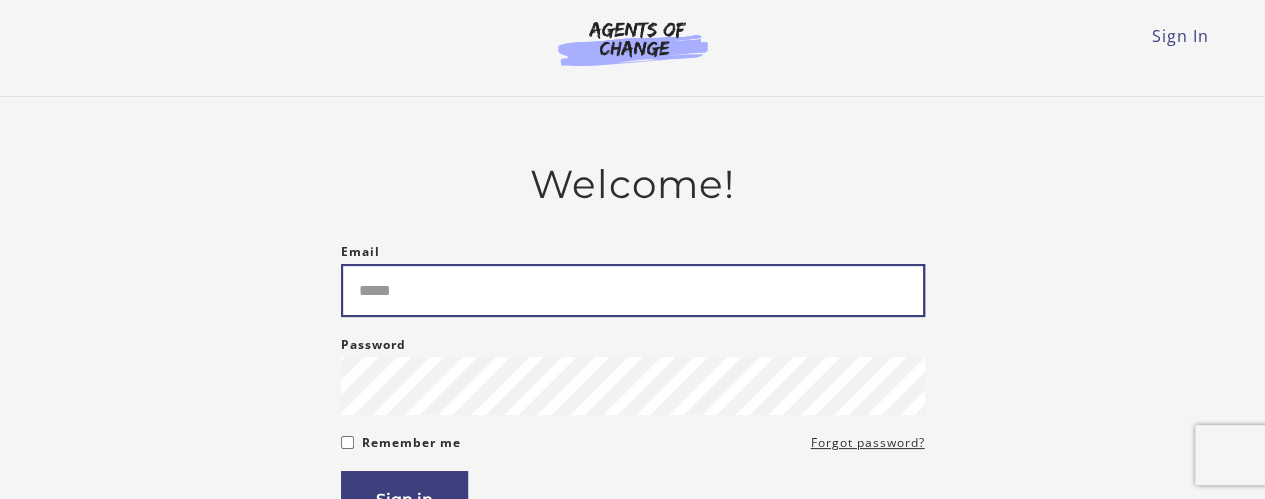 click on "Email" at bounding box center (633, 290) 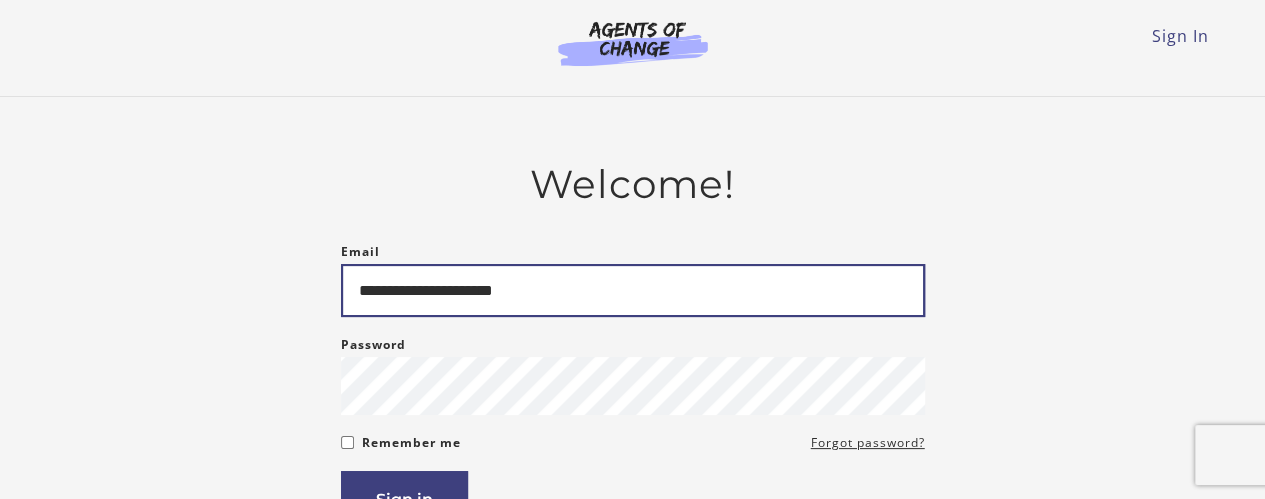 type on "**********" 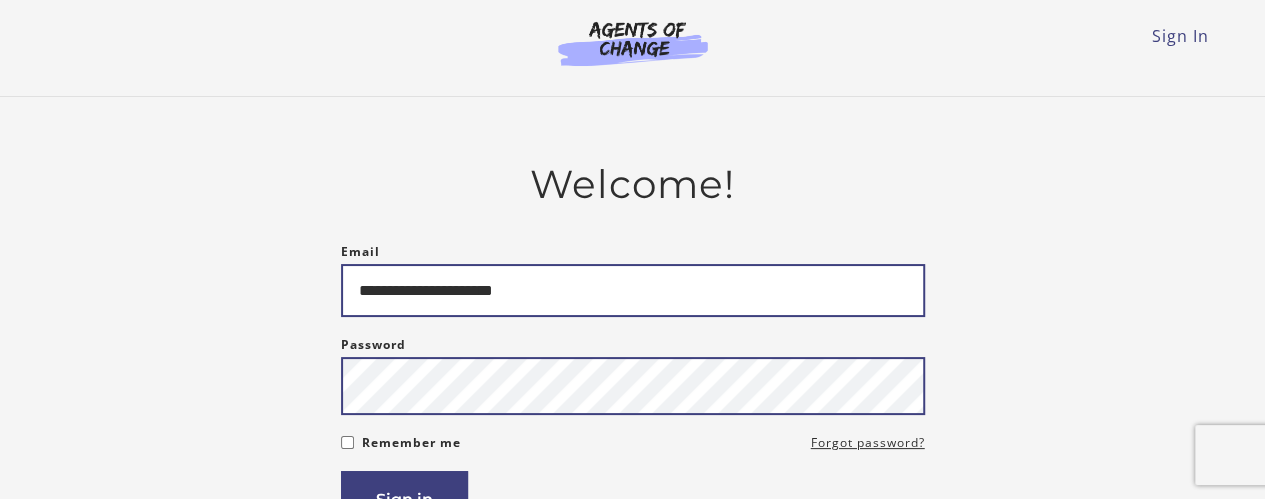 click on "Sign in" at bounding box center [404, 499] 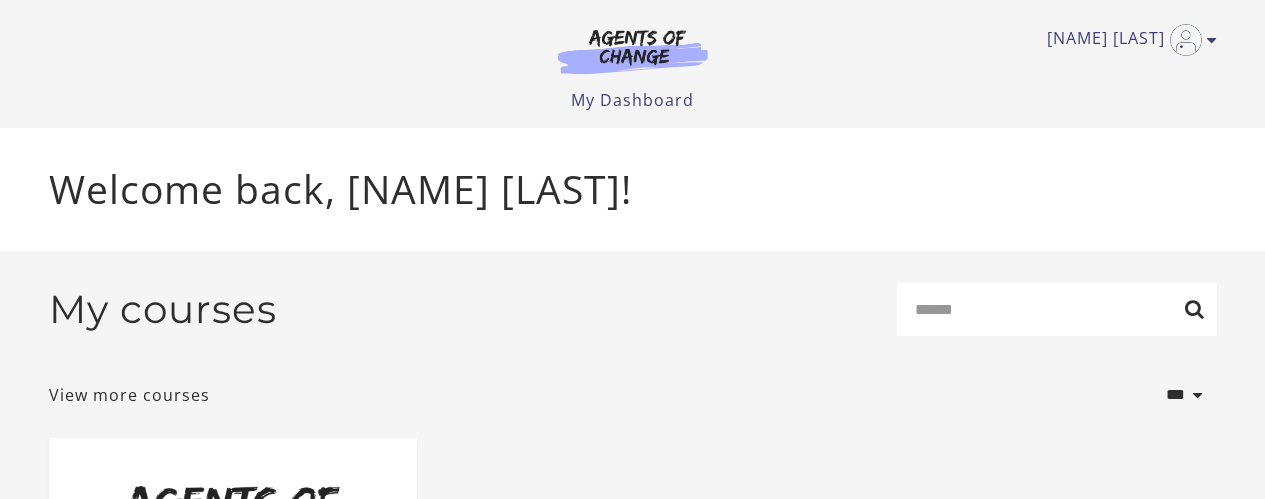 scroll, scrollTop: 0, scrollLeft: 0, axis: both 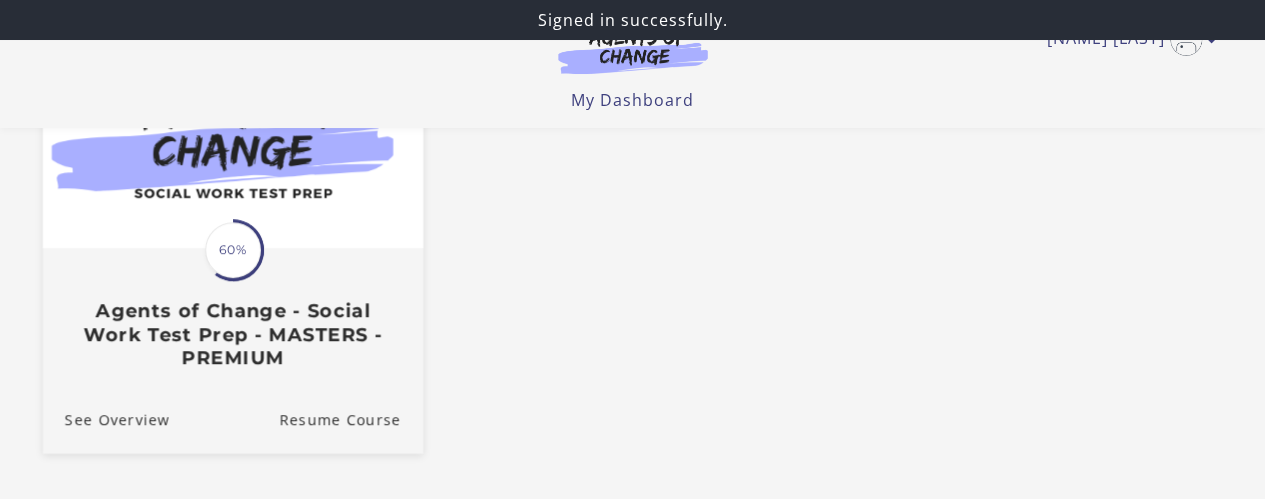 click on "Translation missing: en.liquid.partials.dashboard_course_card.progress_description: 60%
60%
Agents of Change - Social Work Test Prep - MASTERS - PREMIUM" at bounding box center (232, 214) 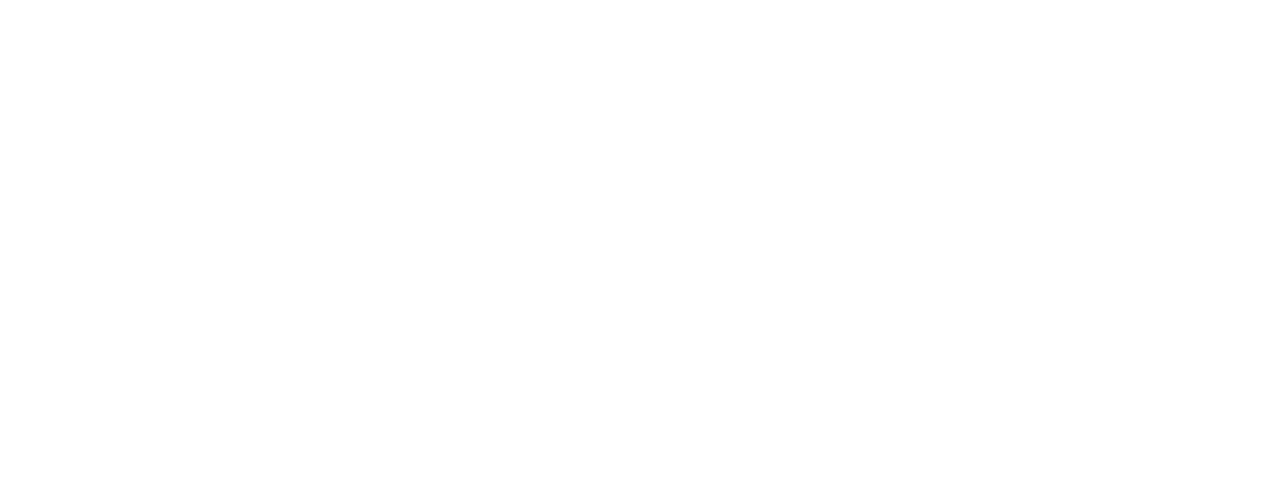 scroll, scrollTop: 0, scrollLeft: 0, axis: both 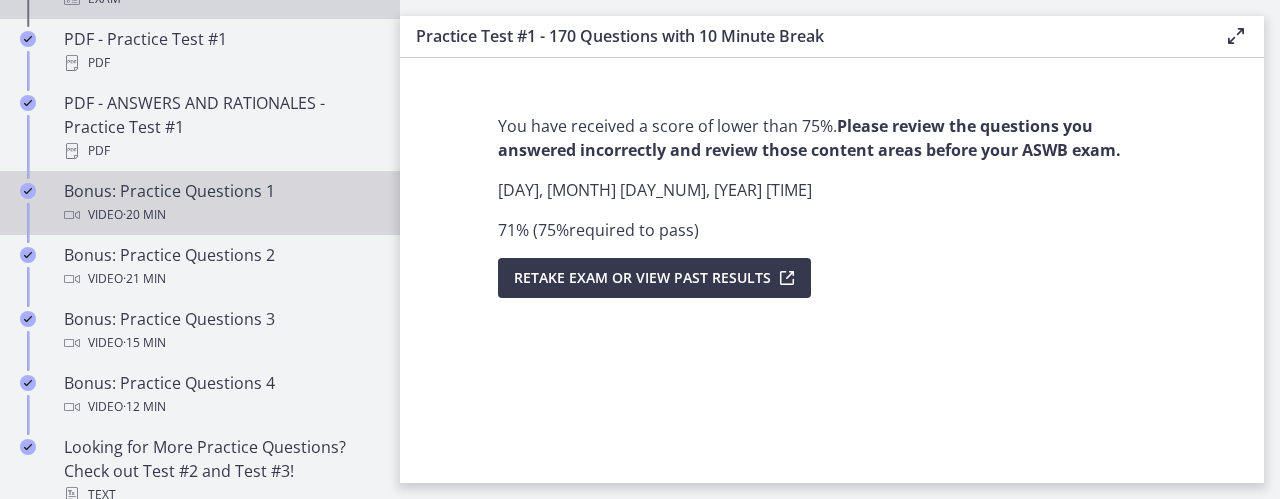 click on "Video
·  20 min" at bounding box center [220, 215] 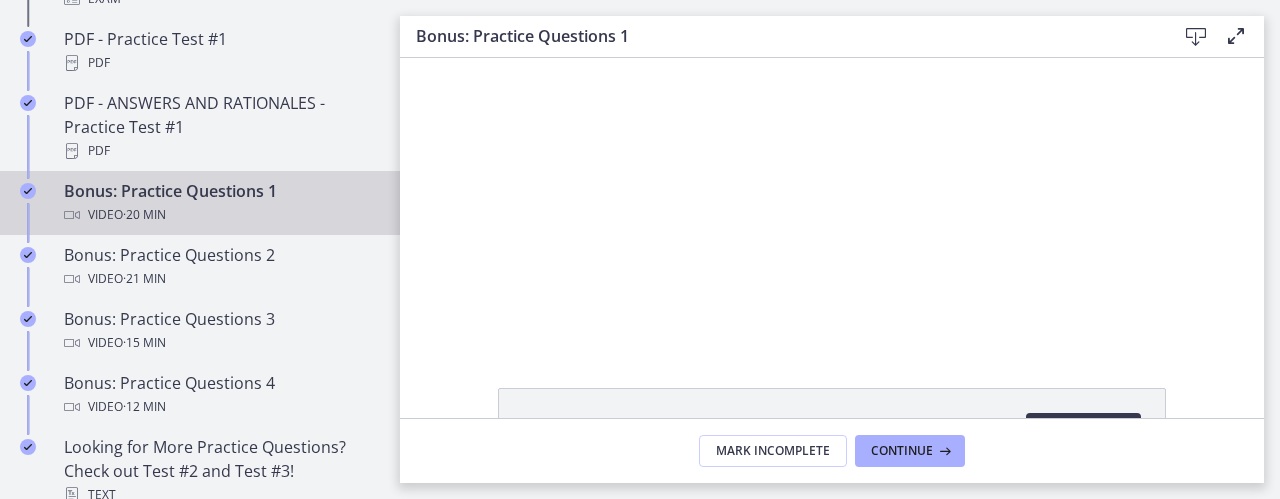 scroll, scrollTop: 0, scrollLeft: 0, axis: both 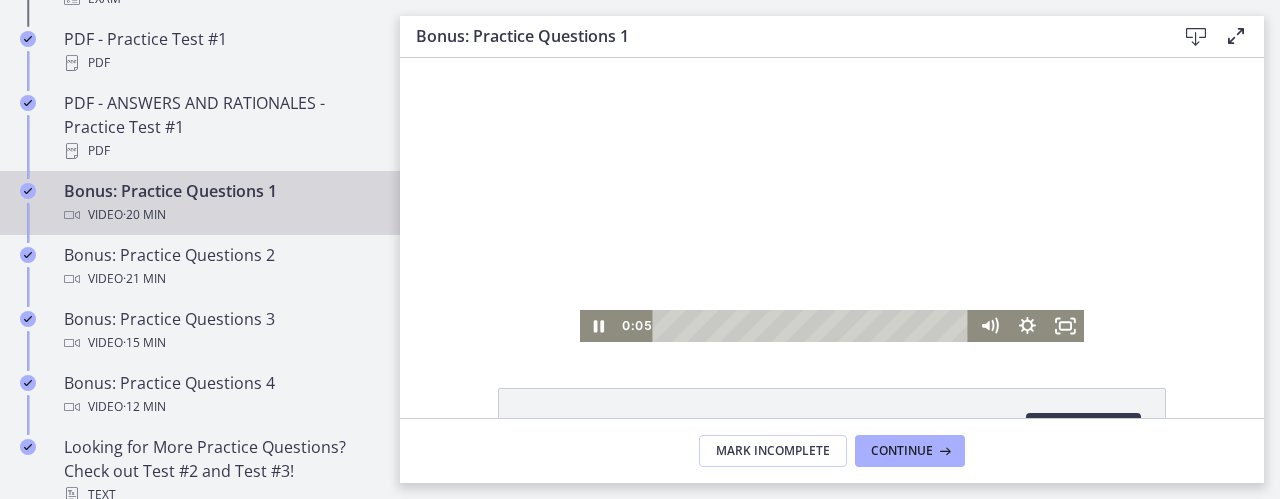 click at bounding box center [832, 200] 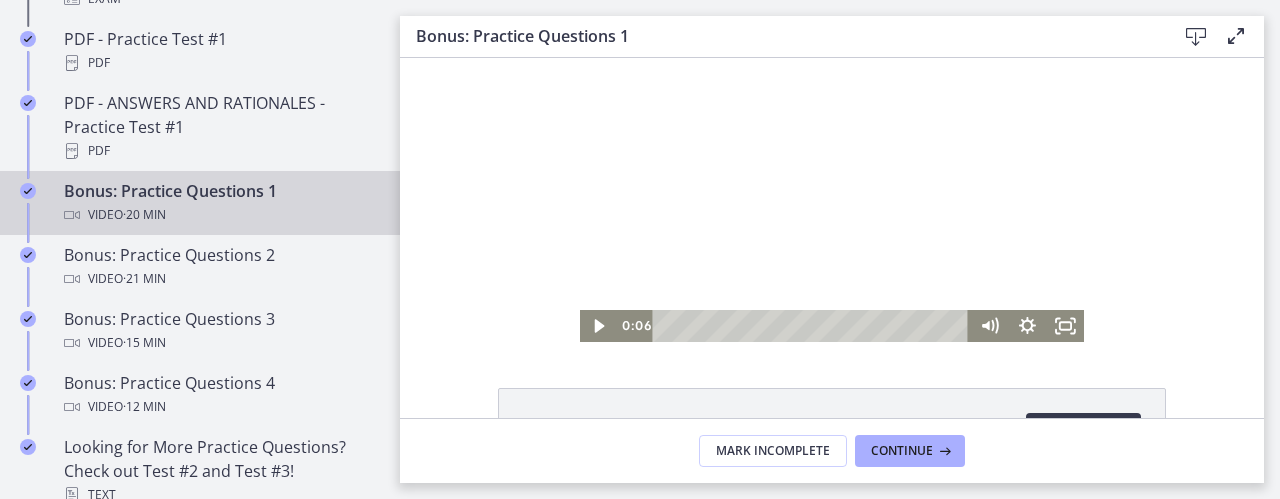 click at bounding box center [832, 200] 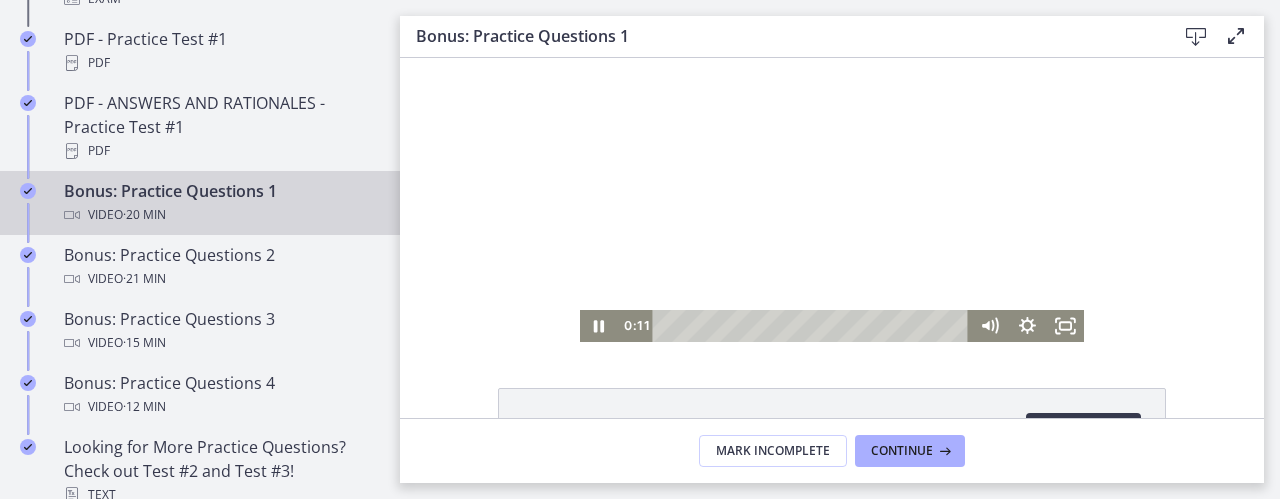 type 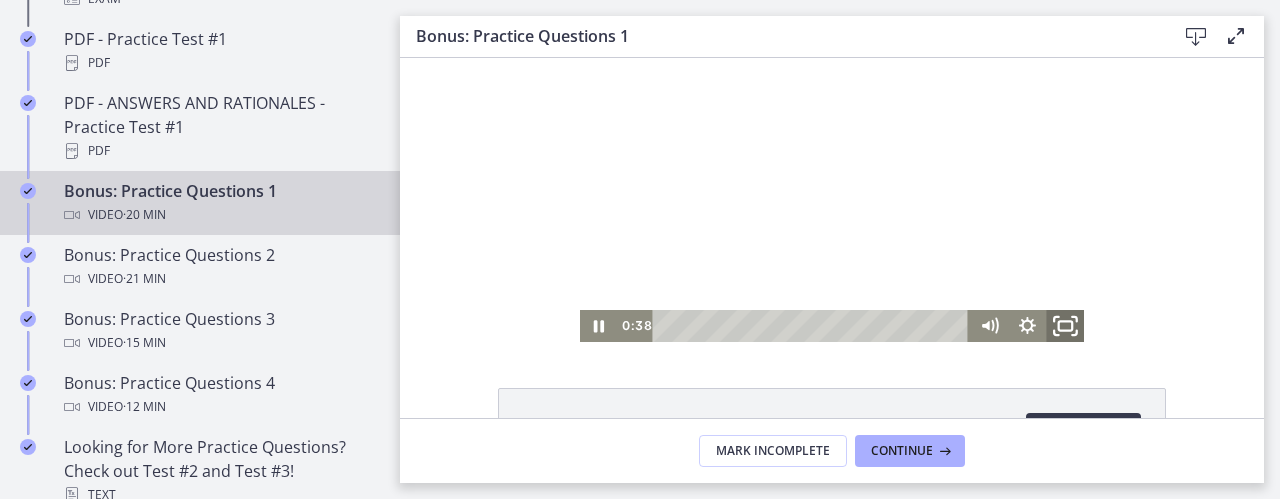 click 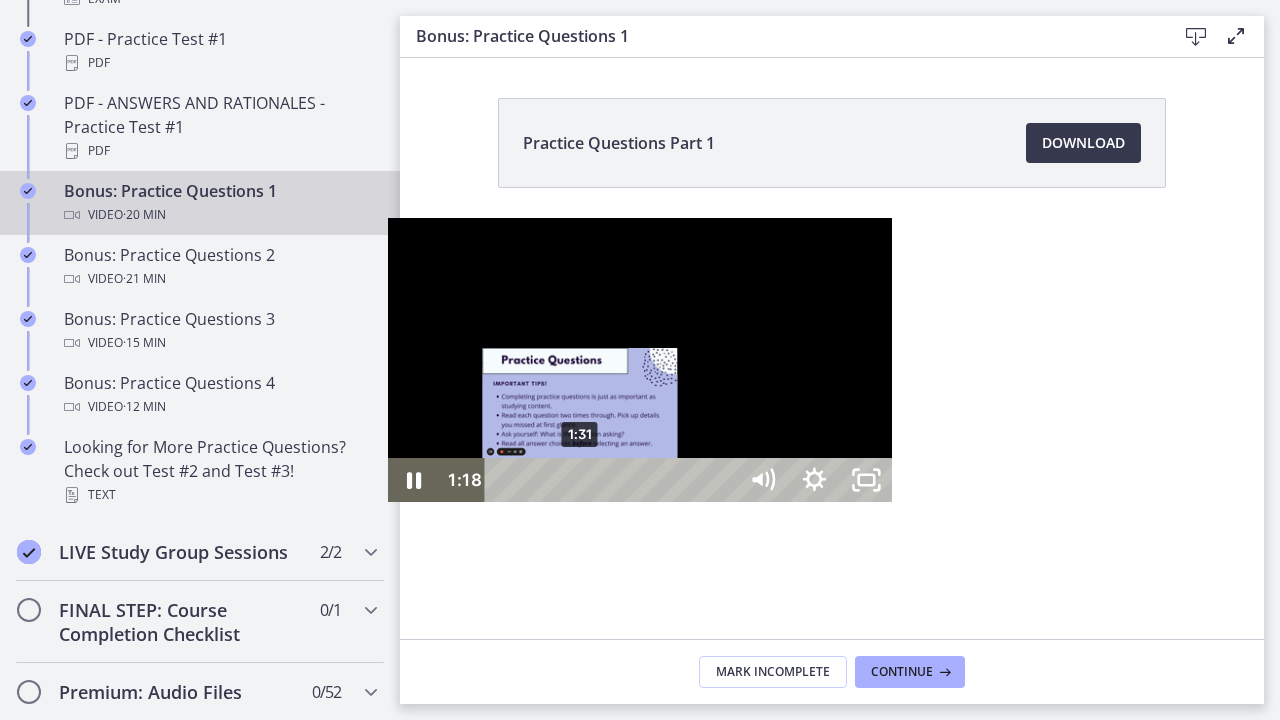 click on "1:31" at bounding box center (613, 480) 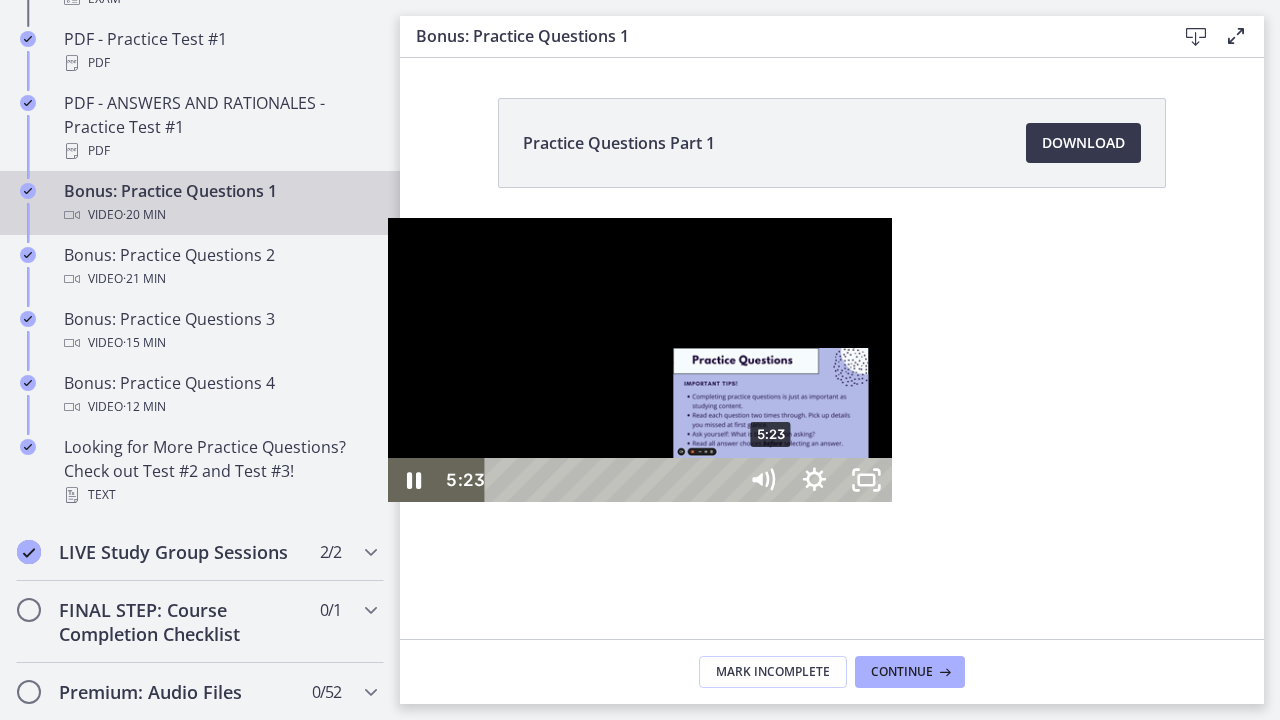 click on "5:23" at bounding box center (613, 480) 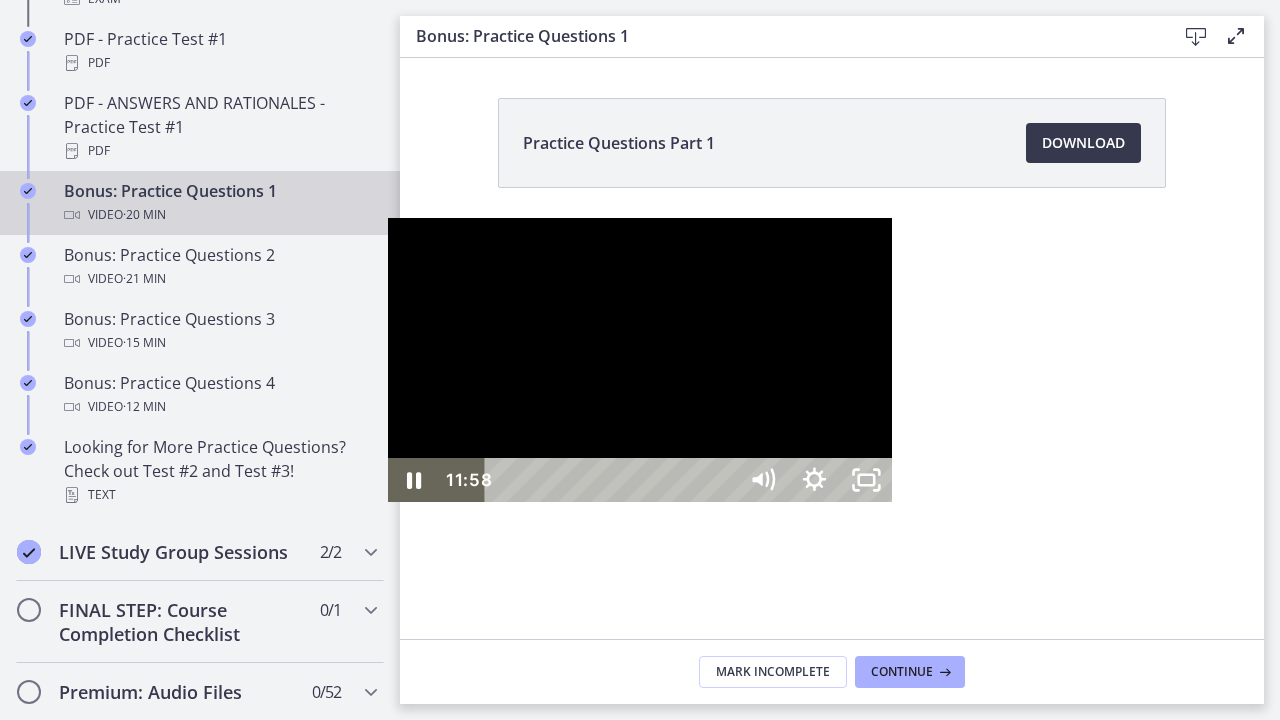 click at bounding box center [640, 360] 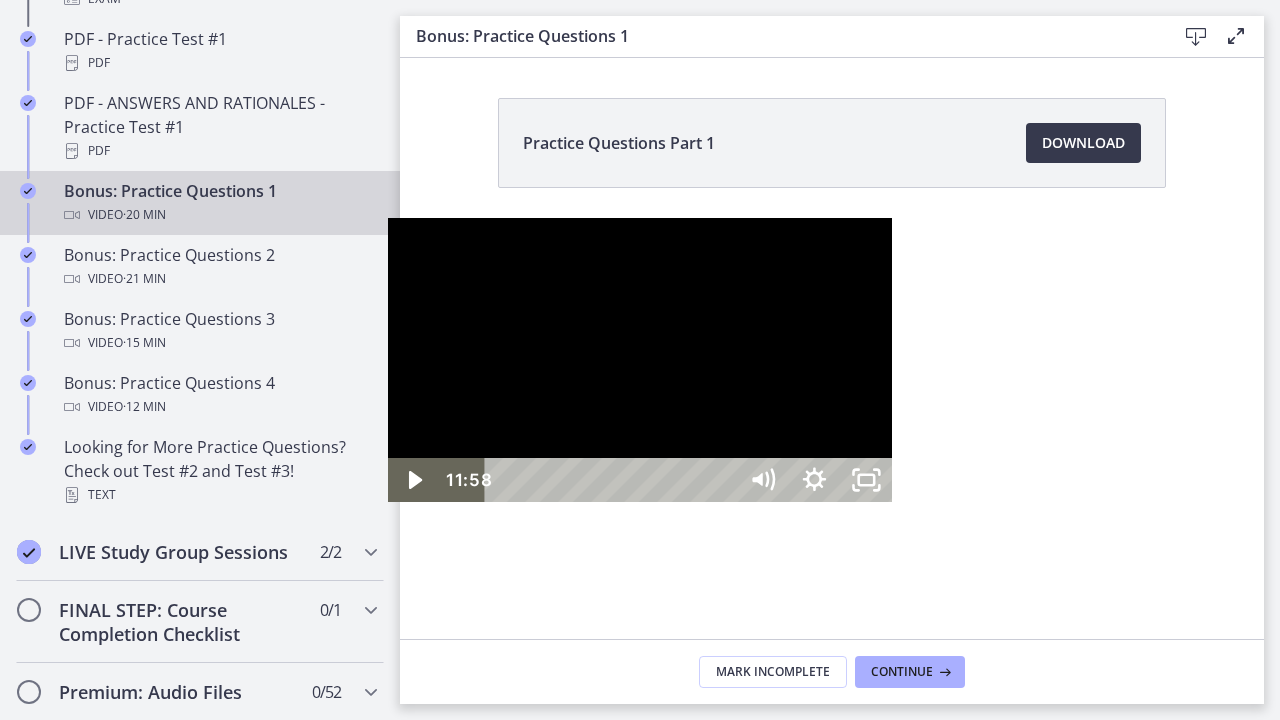 click at bounding box center (388, 218) 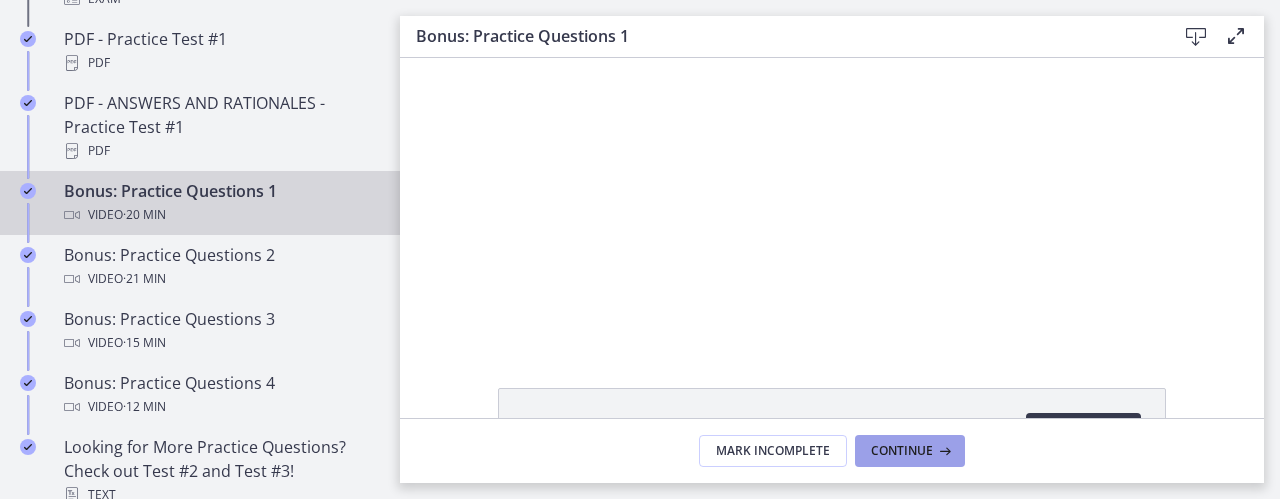 click at bounding box center (943, 451) 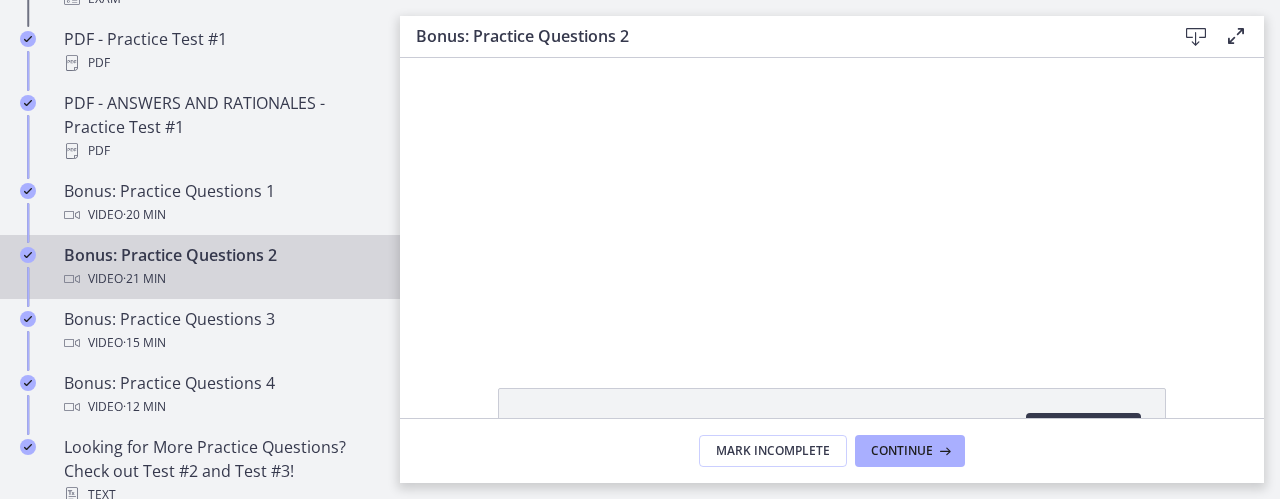 scroll, scrollTop: 0, scrollLeft: 0, axis: both 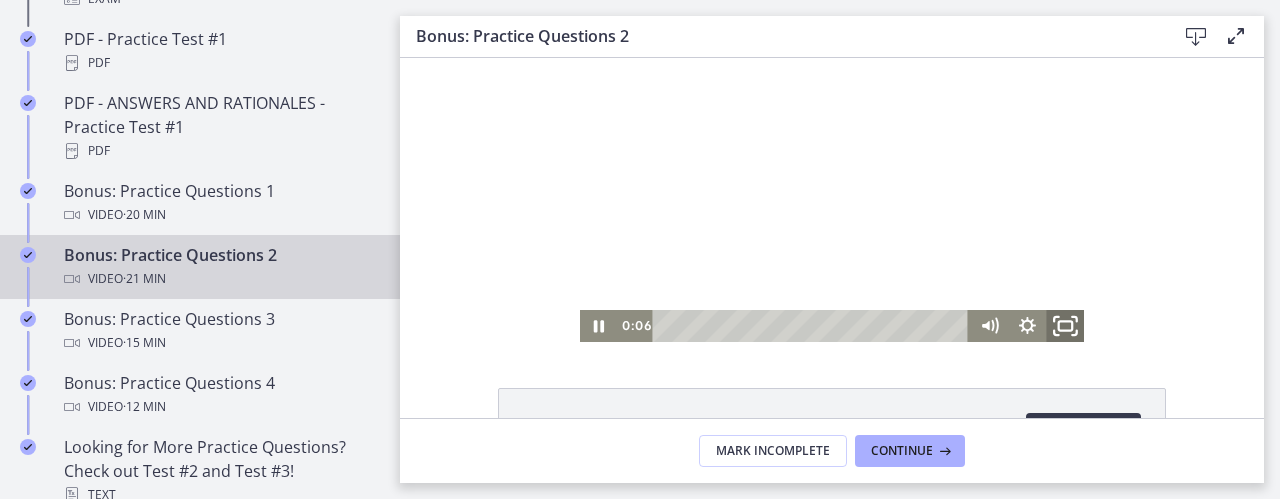 click 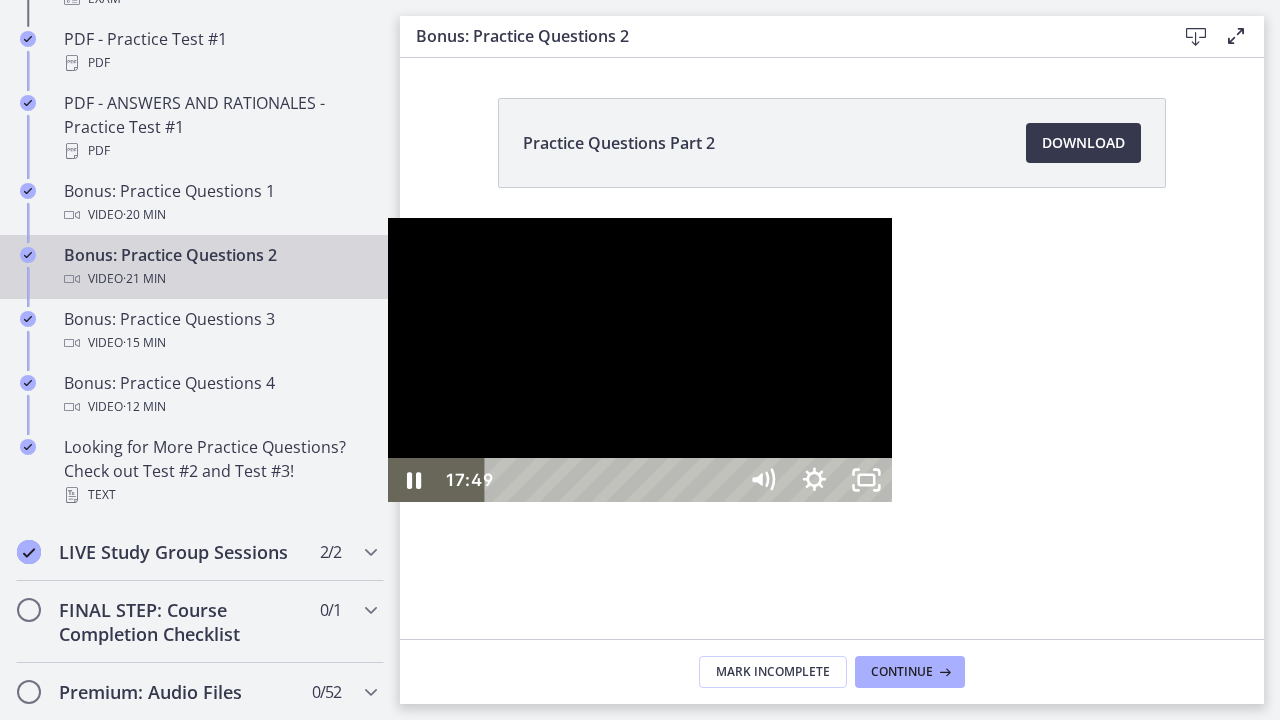 click on "17:49" at bounding box center [613, 480] 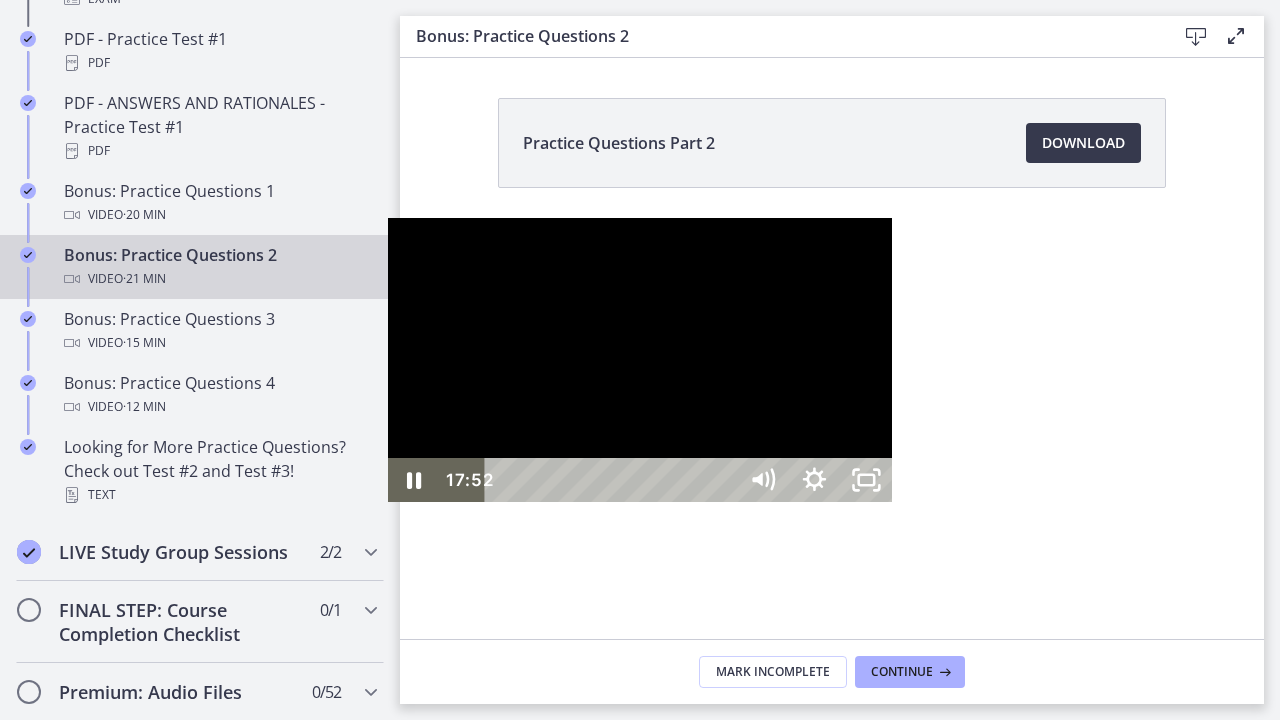 click on "18:21" at bounding box center (613, 480) 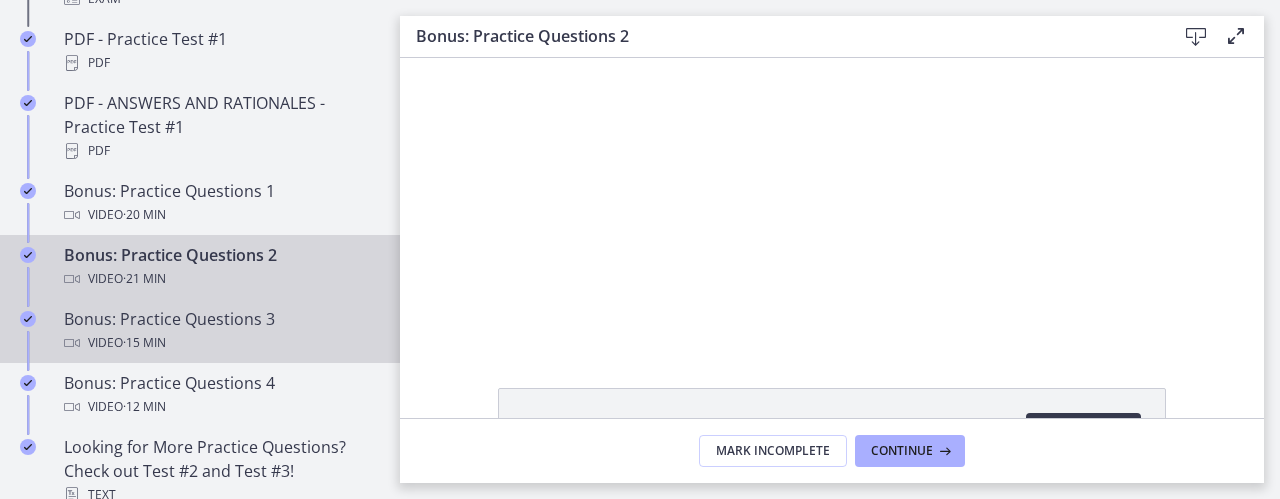click on "Bonus: Practice Questions 3
Video
·  15 min" at bounding box center (220, 331) 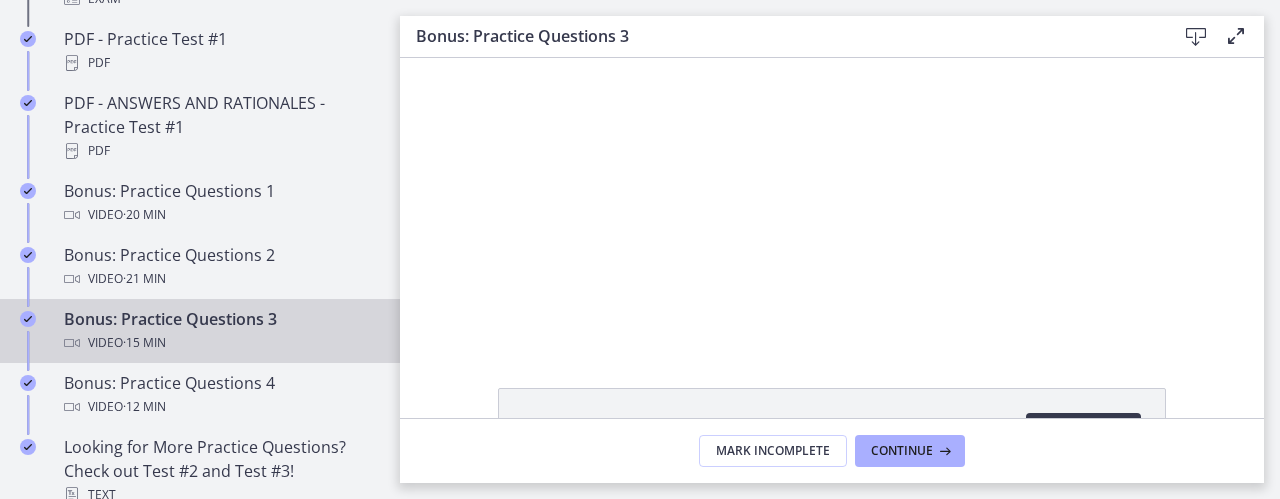 scroll, scrollTop: 0, scrollLeft: 0, axis: both 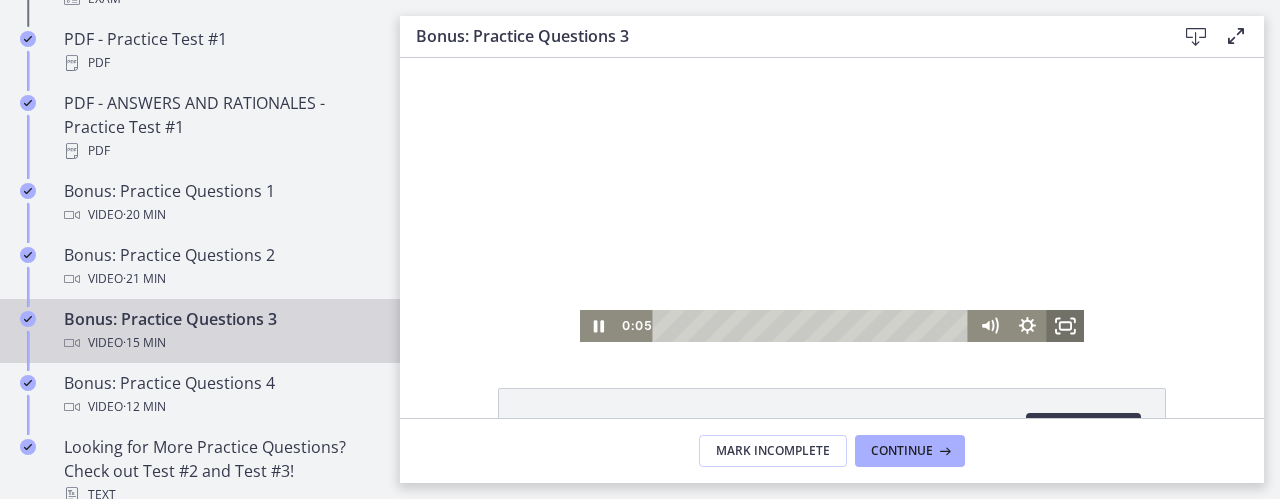 click 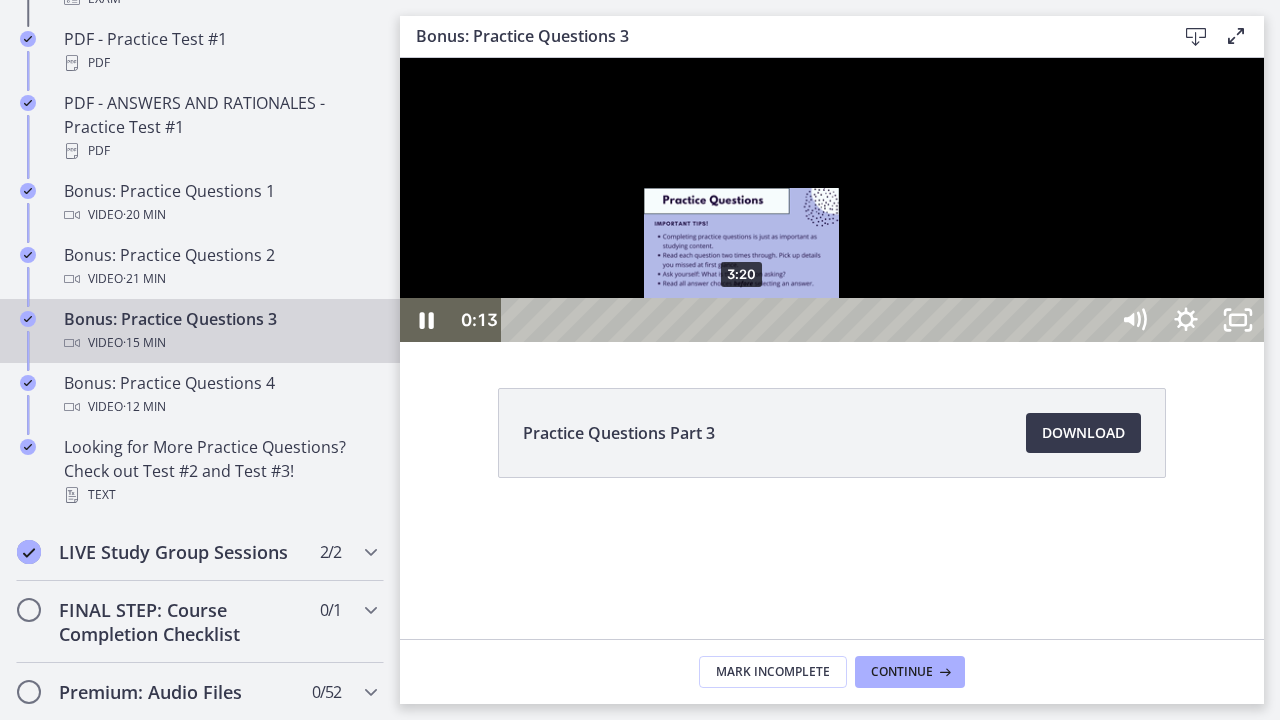 click on "3:20" at bounding box center [807, 320] 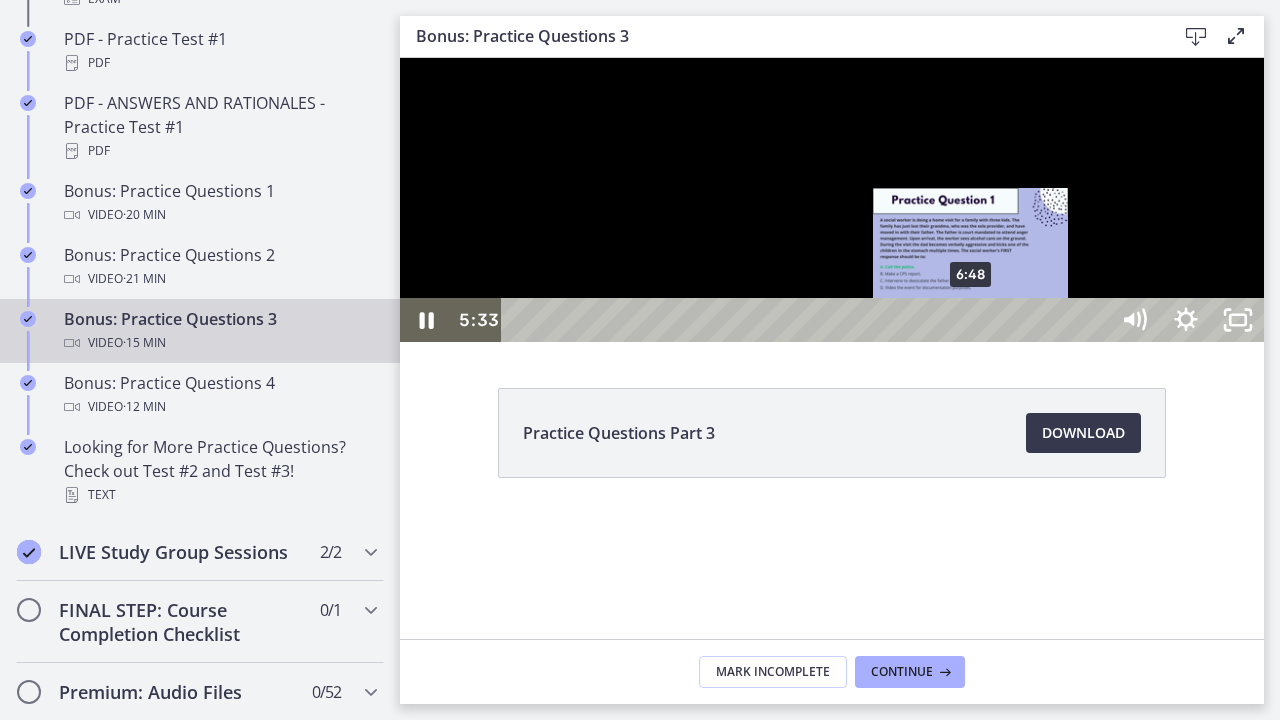 click on "6:48" at bounding box center (807, 320) 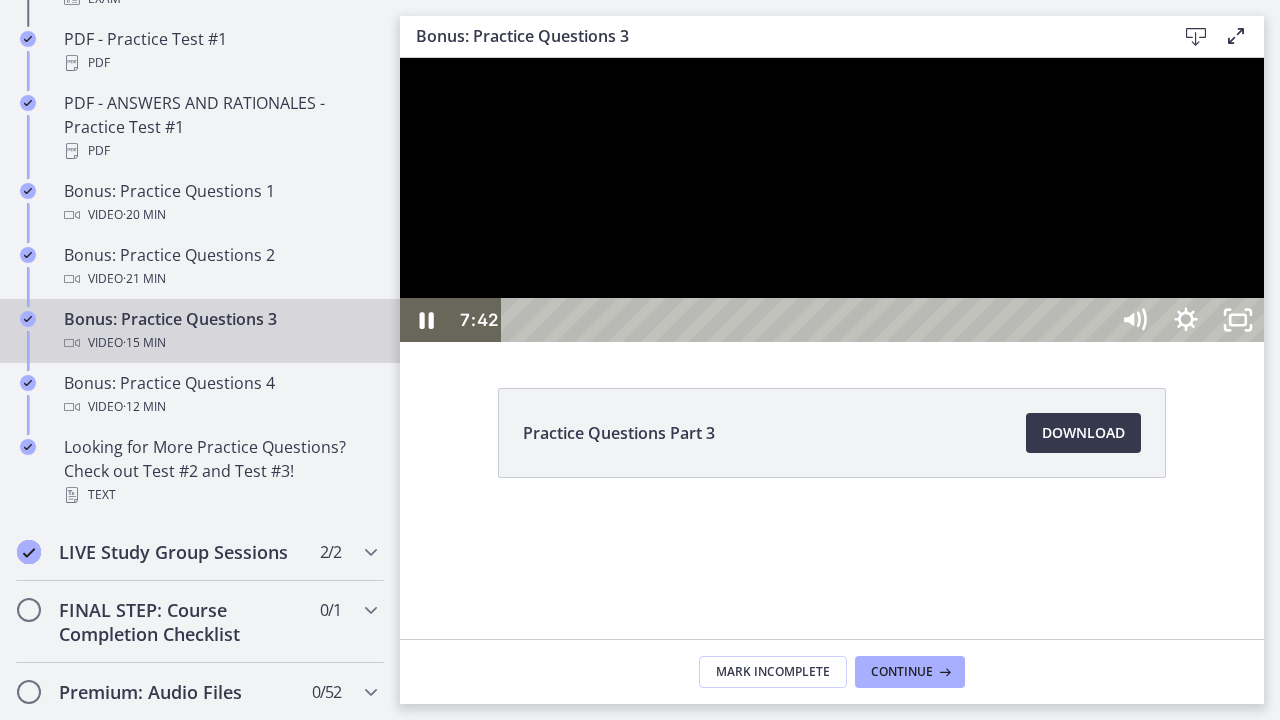 click at bounding box center [832, 200] 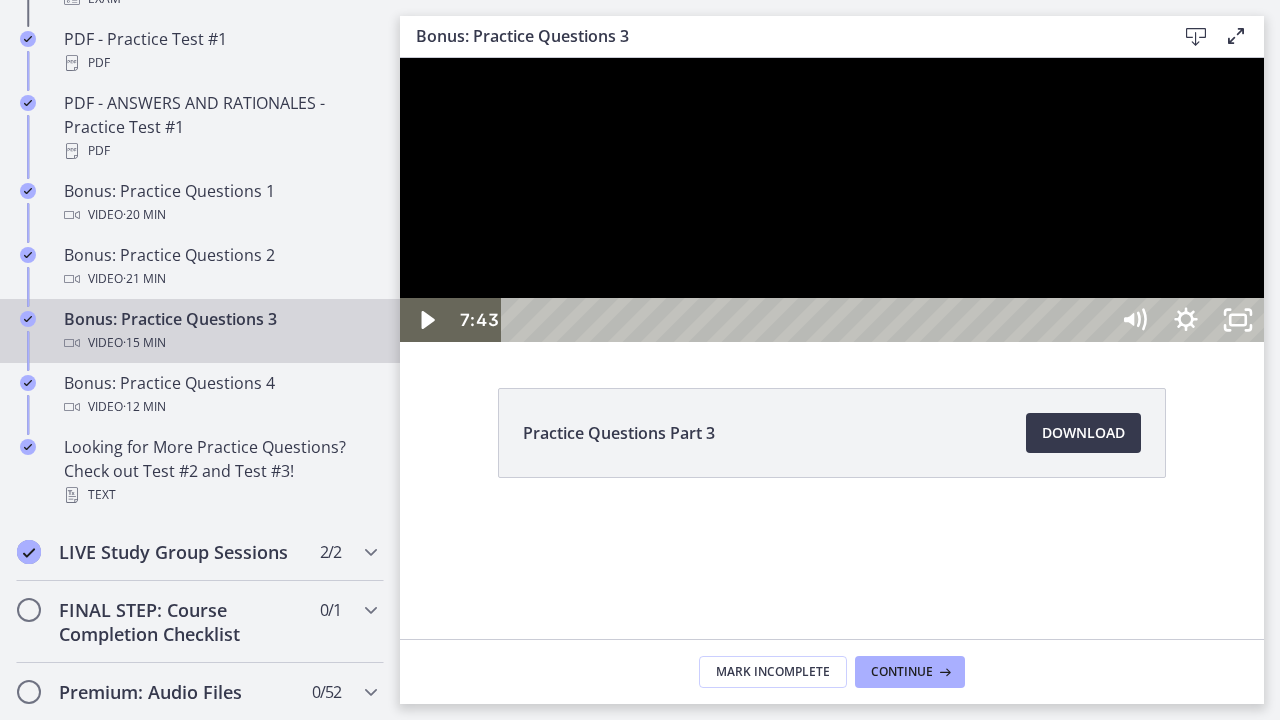 type 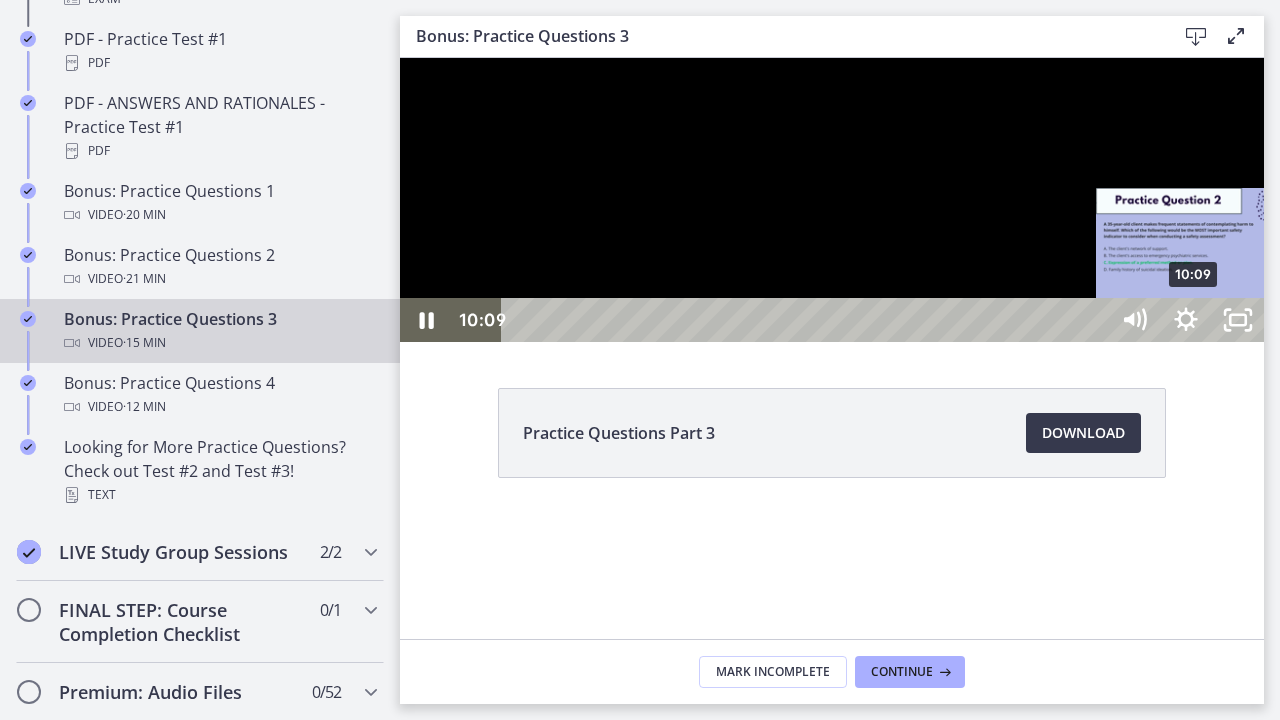 click on "10:09" at bounding box center [807, 320] 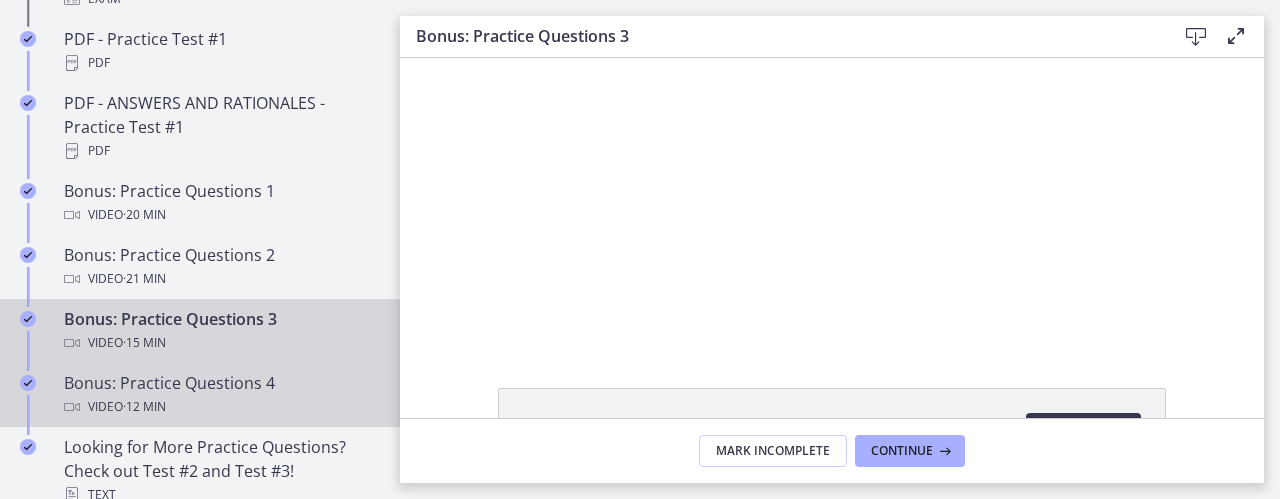 click on "Bonus: Practice Questions 4
Video
·  12 min" at bounding box center [220, 395] 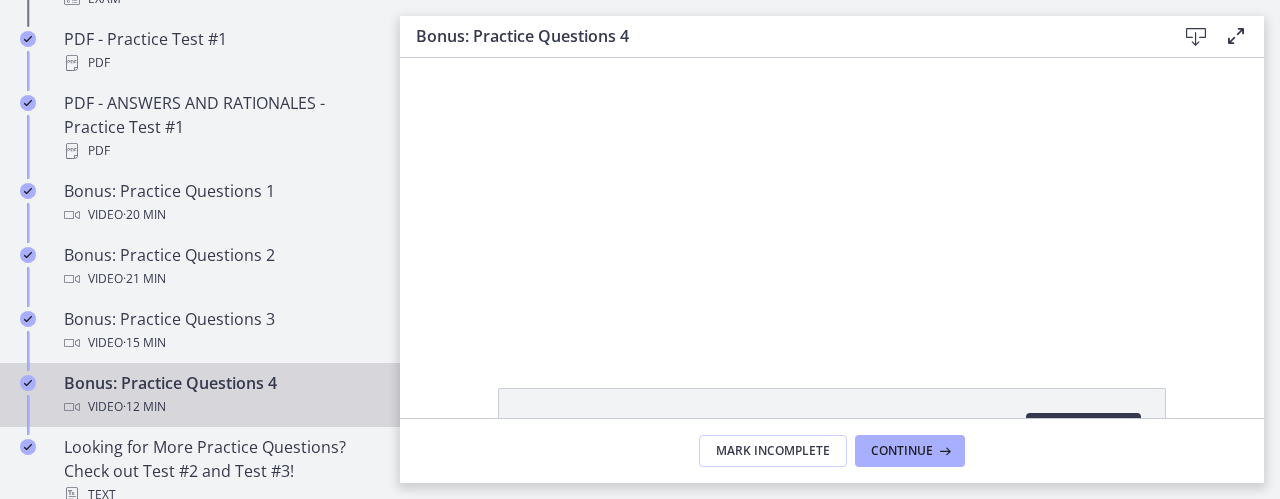 scroll, scrollTop: 0, scrollLeft: 0, axis: both 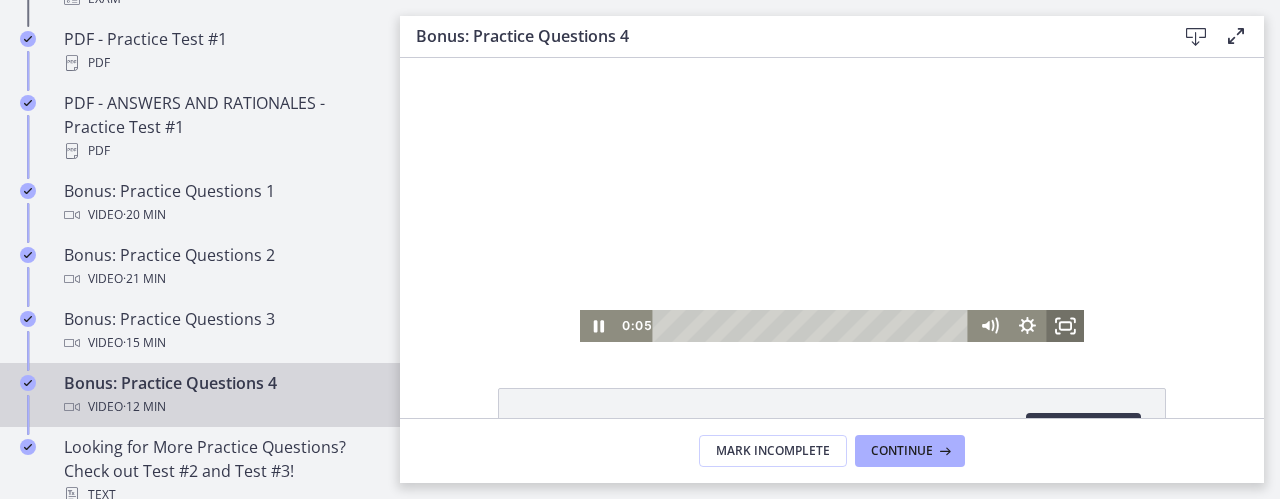 click 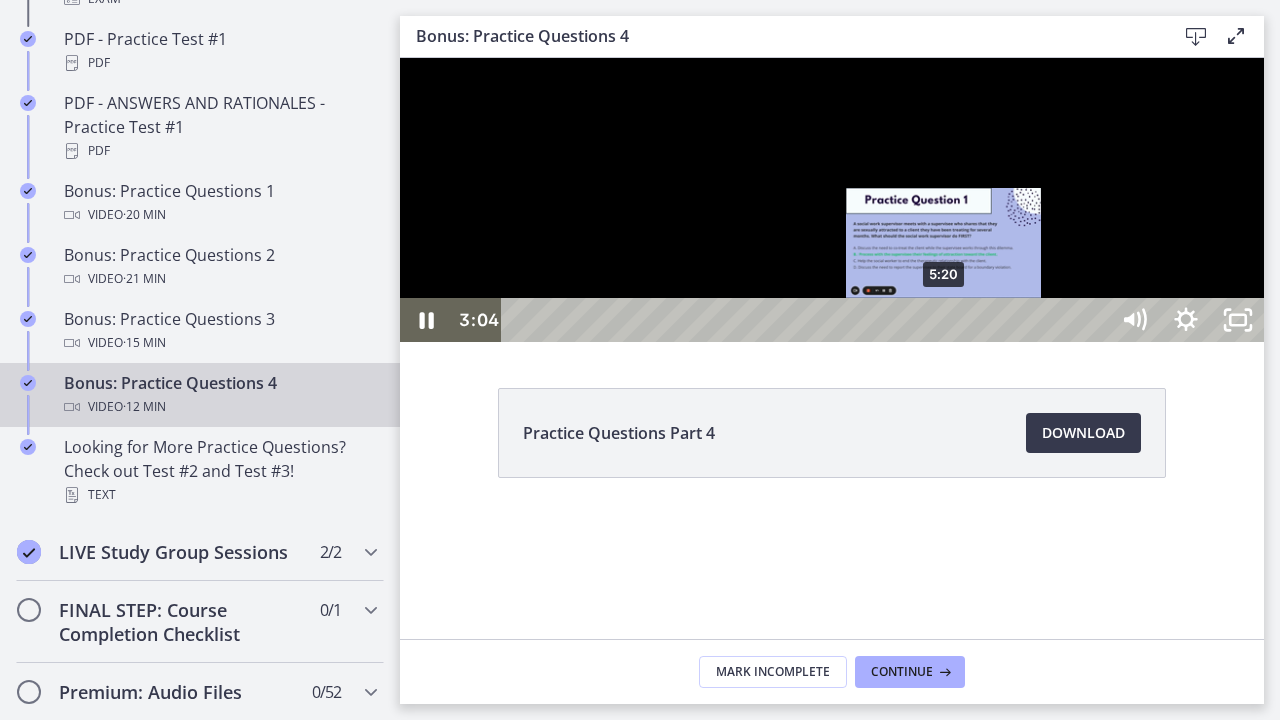 click on "5:20" at bounding box center (807, 320) 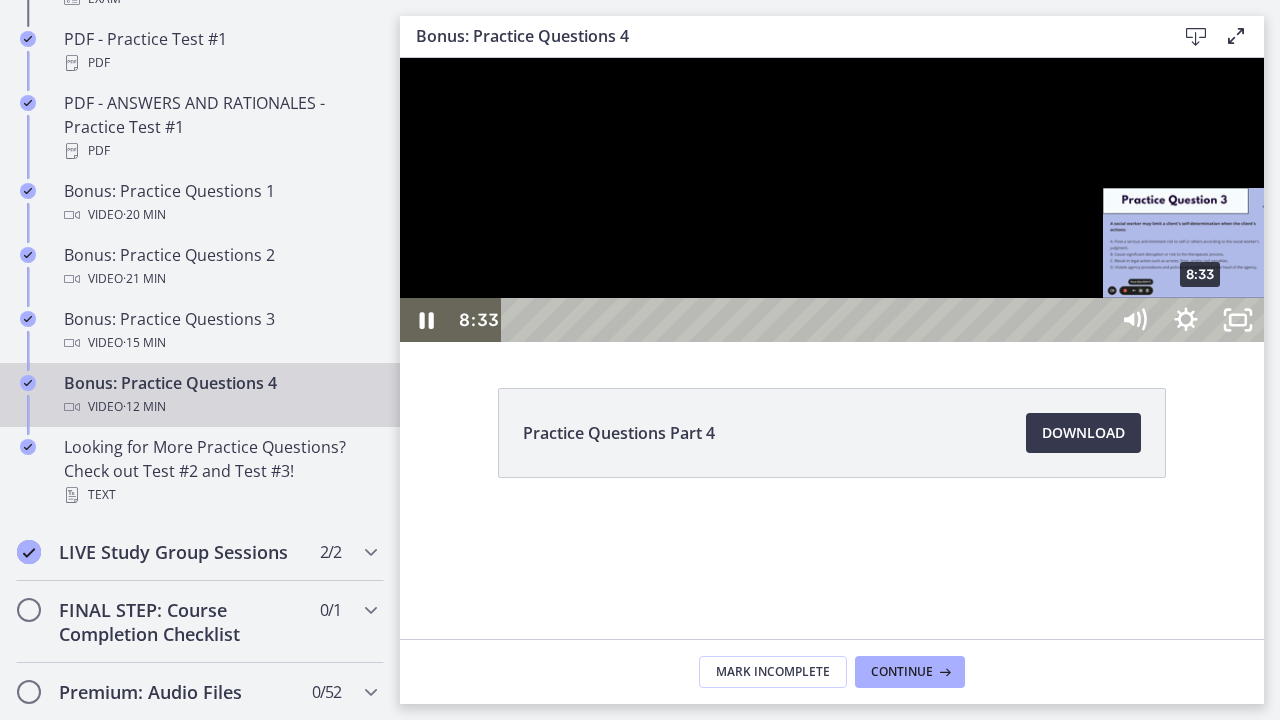 click on "8:33" at bounding box center [807, 320] 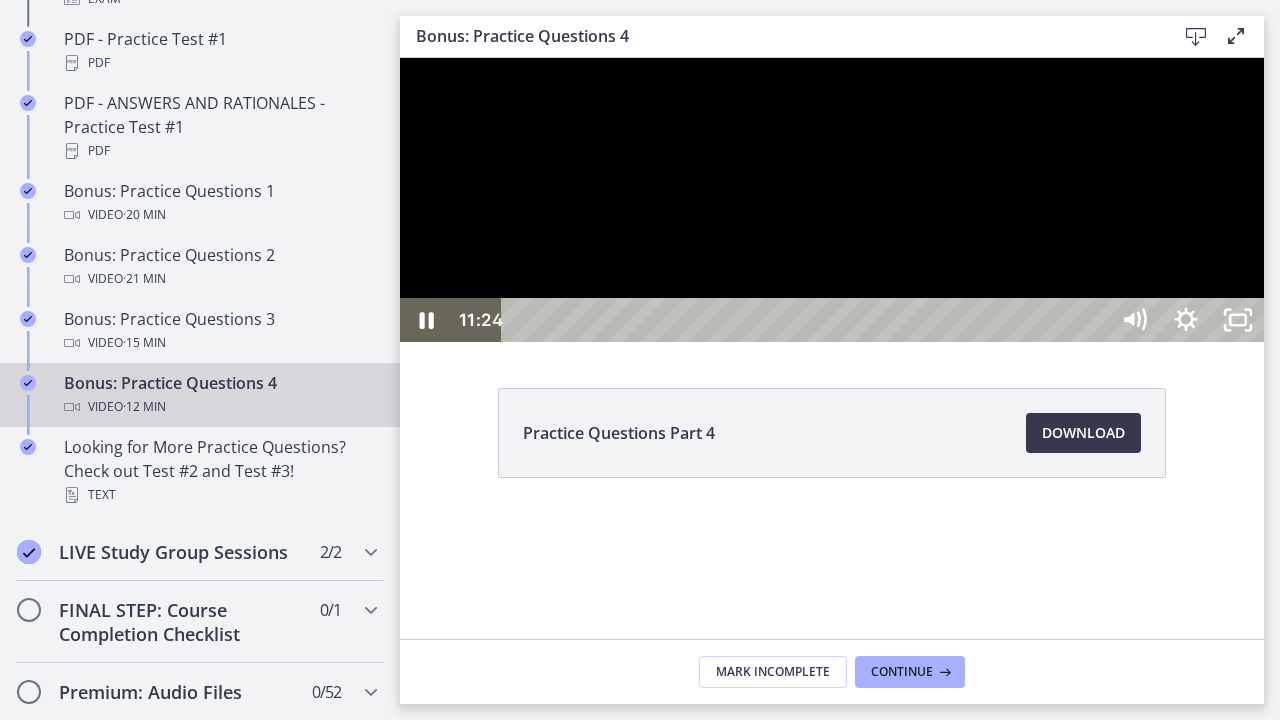 click on "11:24" at bounding box center (807, 320) 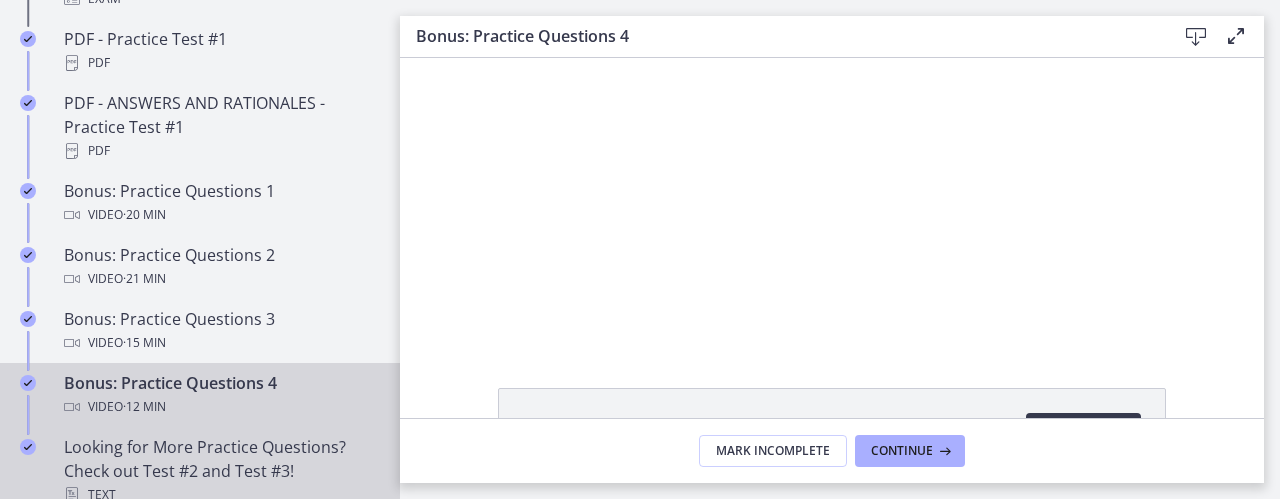 click on "Looking for More Practice Questions? Check out Test #2 and Test #3!
Text" at bounding box center (220, 471) 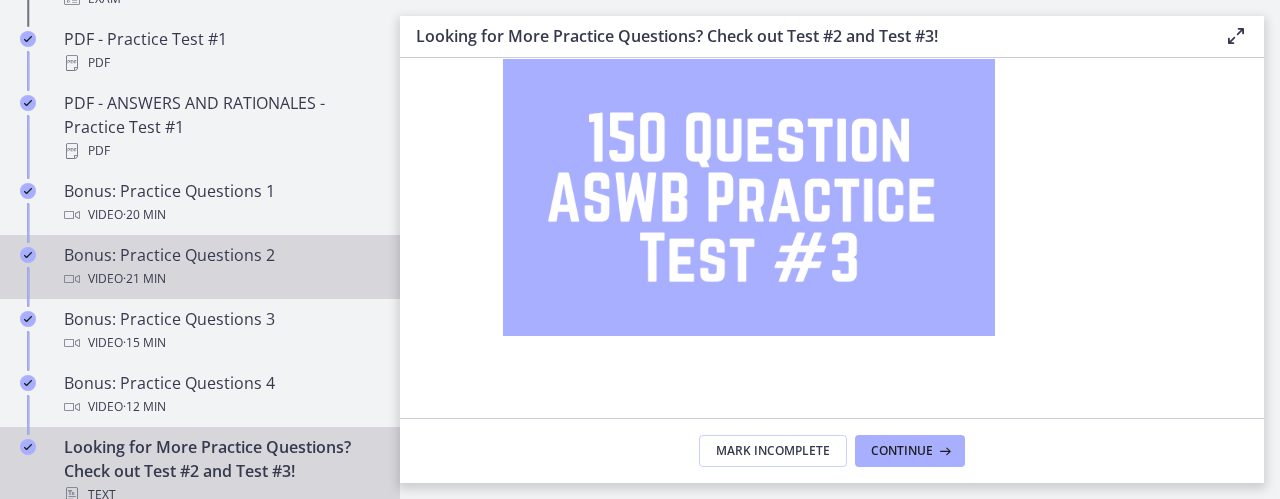 scroll, scrollTop: 511, scrollLeft: 0, axis: vertical 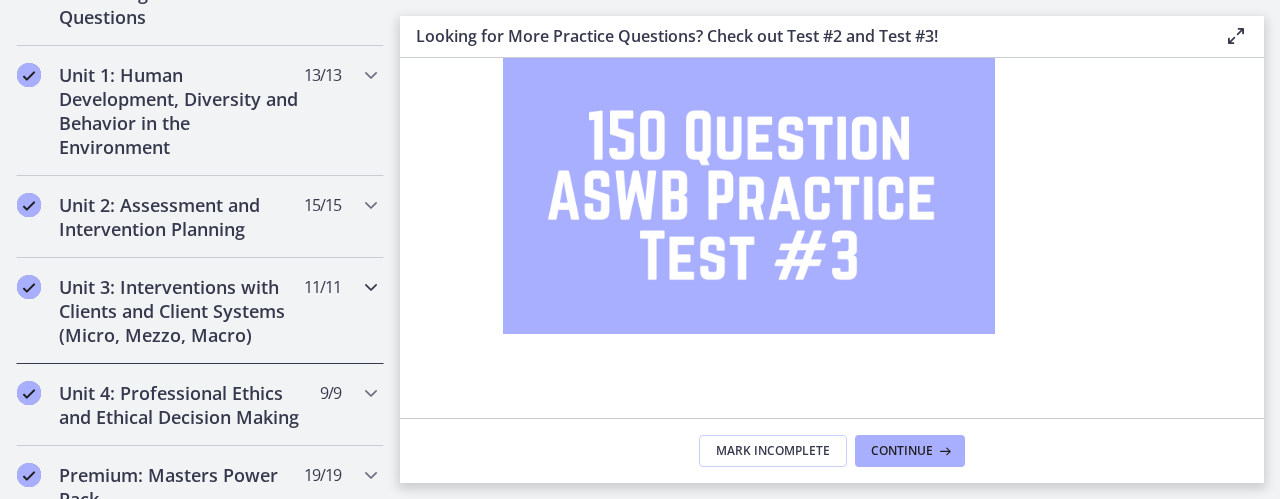 click on "Unit 3: Interventions with Clients and Client Systems (Micro, Mezzo, Macro)" at bounding box center [181, 311] 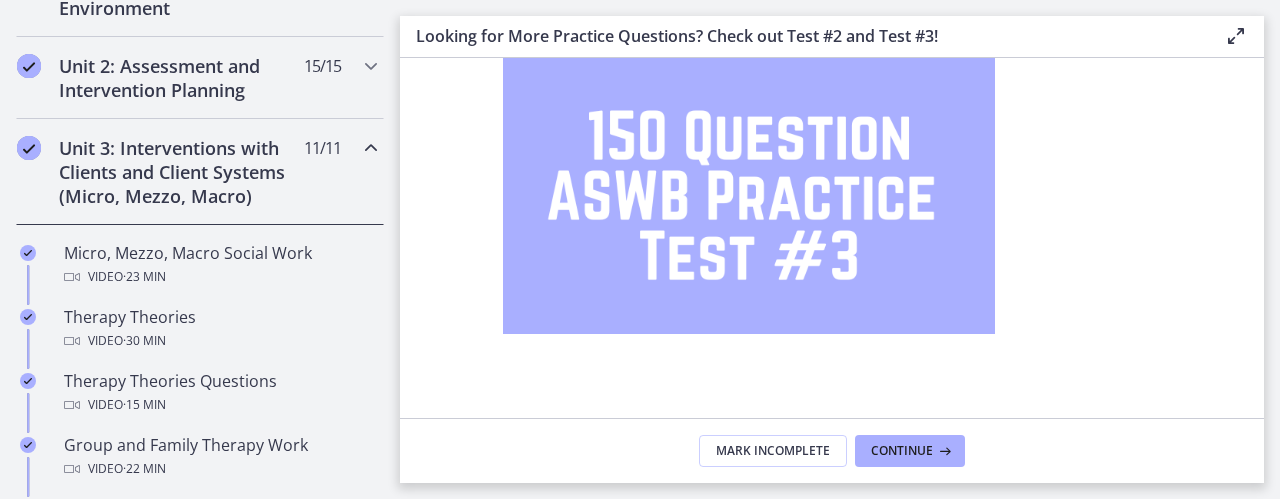 scroll, scrollTop: 664, scrollLeft: 0, axis: vertical 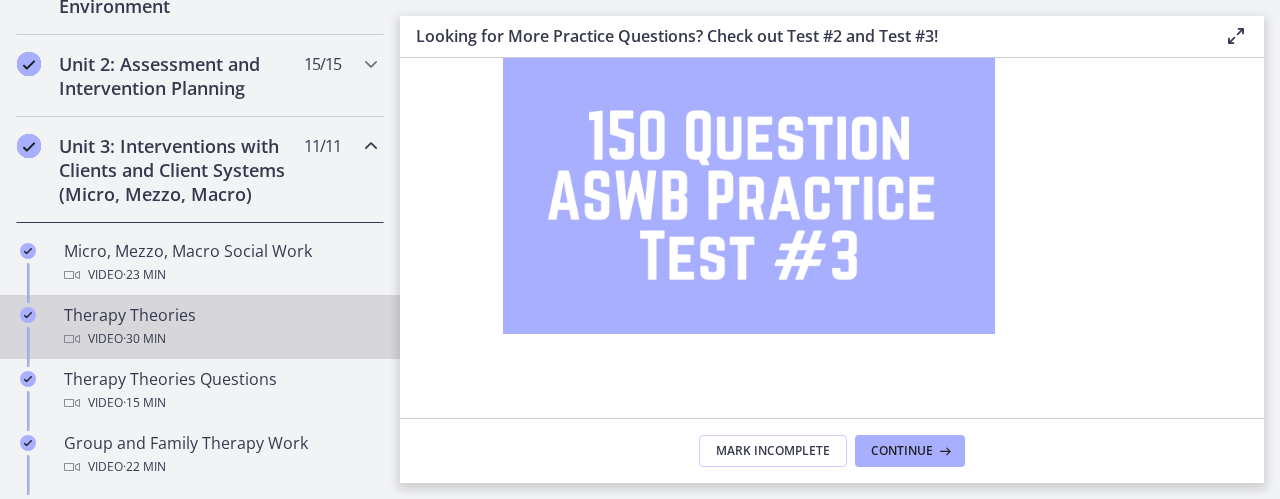 click on "Therapy Theories
Video
·  30 min" at bounding box center (220, 327) 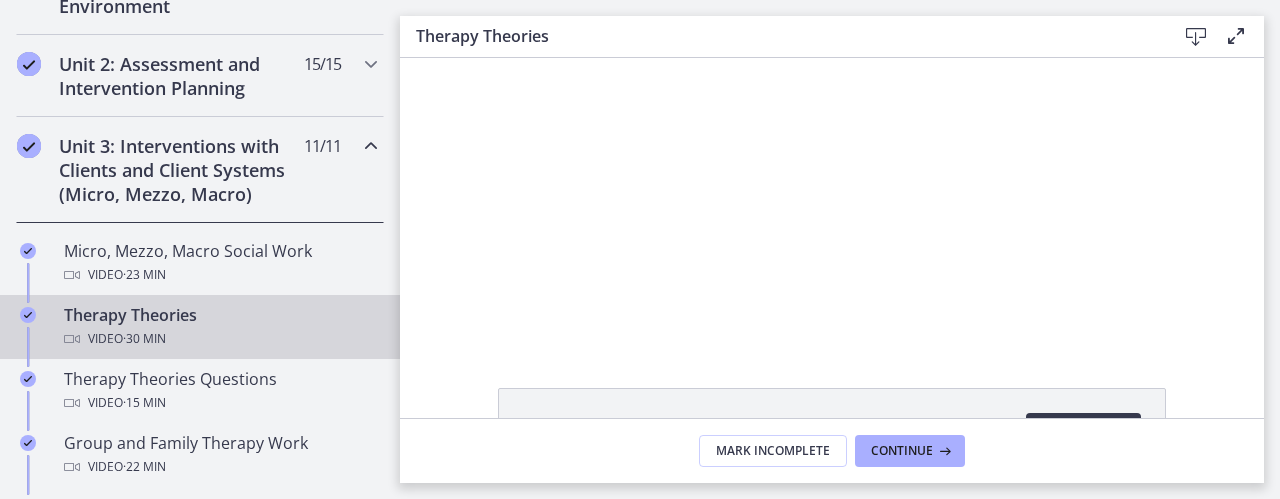 scroll, scrollTop: 0, scrollLeft: 0, axis: both 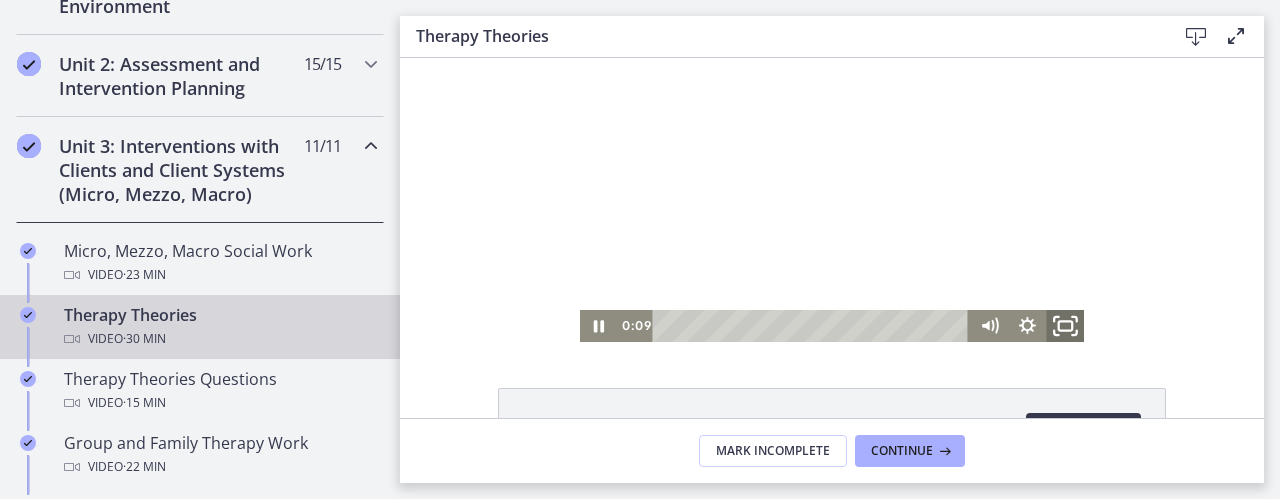 click 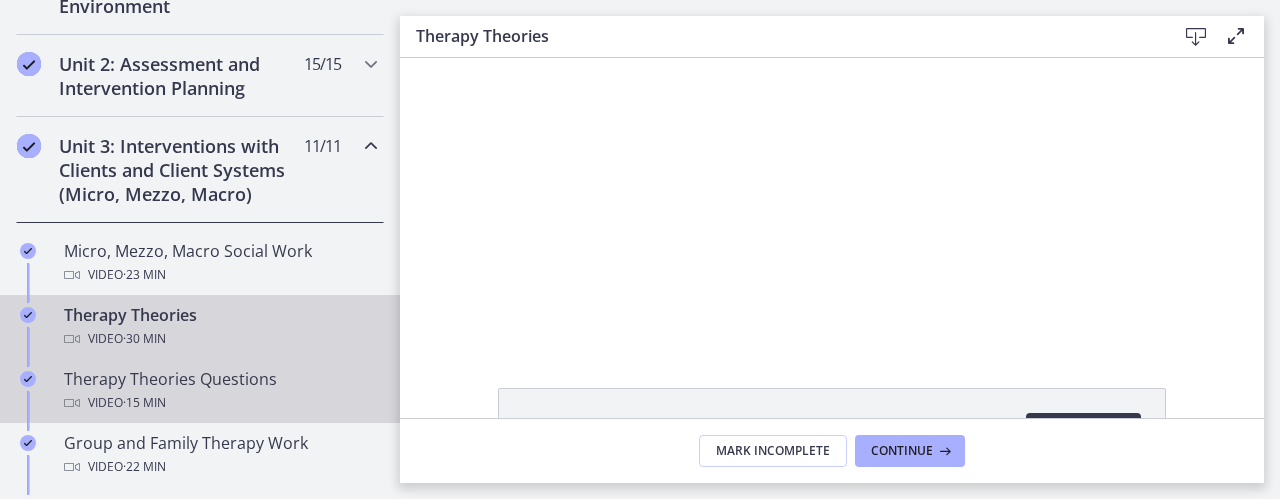 click on "Therapy Theories Questions
Video
·  15 min" at bounding box center (220, 391) 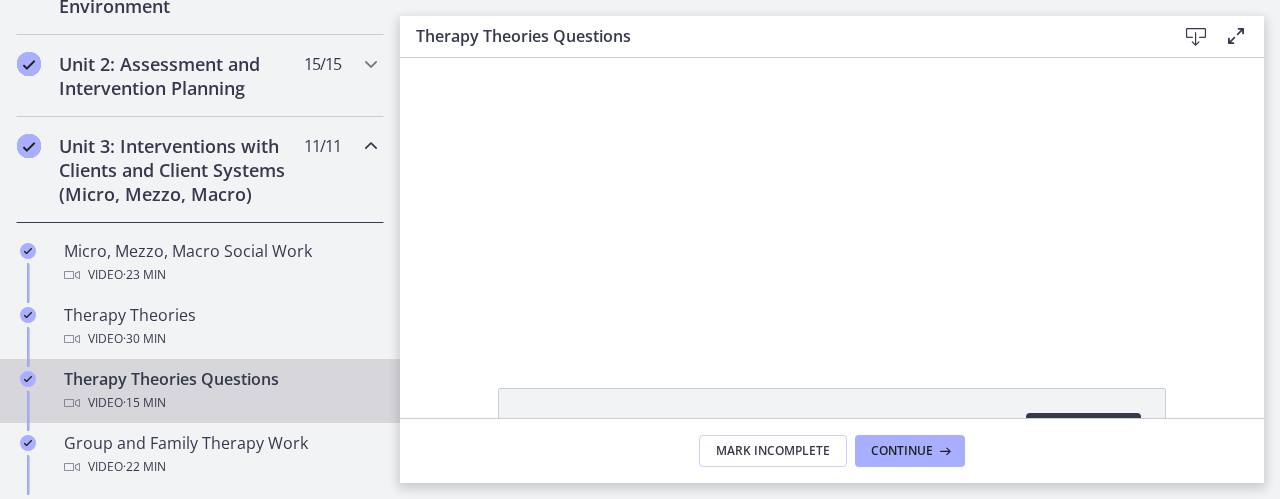 scroll, scrollTop: 0, scrollLeft: 0, axis: both 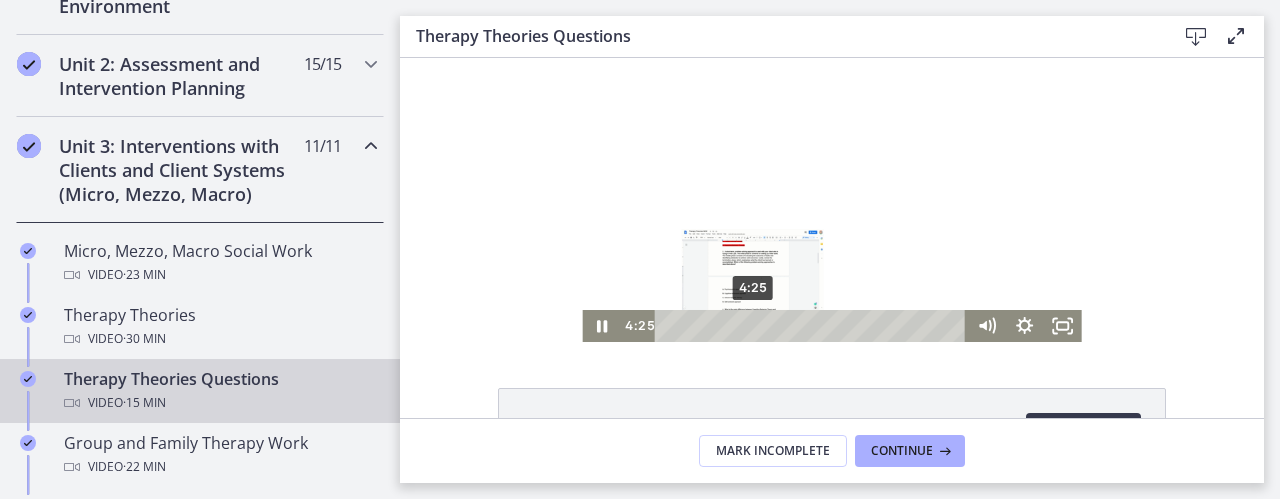 drag, startPoint x: 946, startPoint y: 323, endPoint x: 526, endPoint y: 314, distance: 420.0964 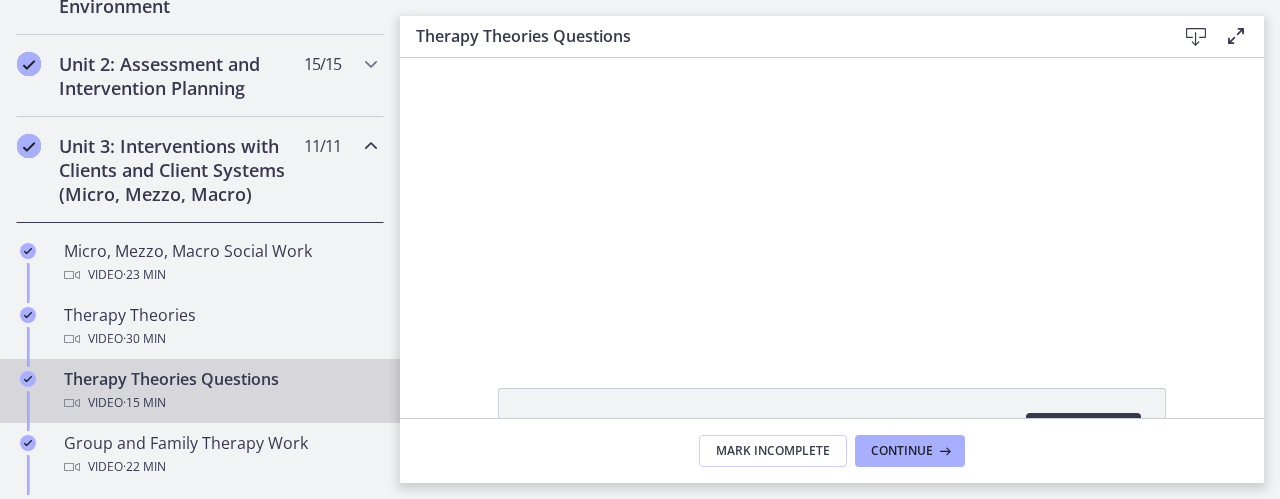 click on "Click for sound
@keyframes VOLUME_SMALL_WAVE_FLASH {
0% { opacity: 0; }
33% { opacity: 1; }
66% { opacity: 1; }
100% { opacity: 0; }
}
@keyframes VOLUME_LARGE_WAVE_FLASH {
0% { opacity: 0; }
33% { opacity: 1; }
66% { opacity: 1; }
100% { opacity: 0; }
}
.volume__small-wave {
animation: VOLUME_SMALL_WAVE_FLASH 2s infinite;
opacity: 0;
}
.volume__large-wave {
animation: VOLUME_LARGE_WAVE_FLASH 2s infinite .3s;
opacity: 0;
}
[TIME] [TIME]" at bounding box center (832, 200) 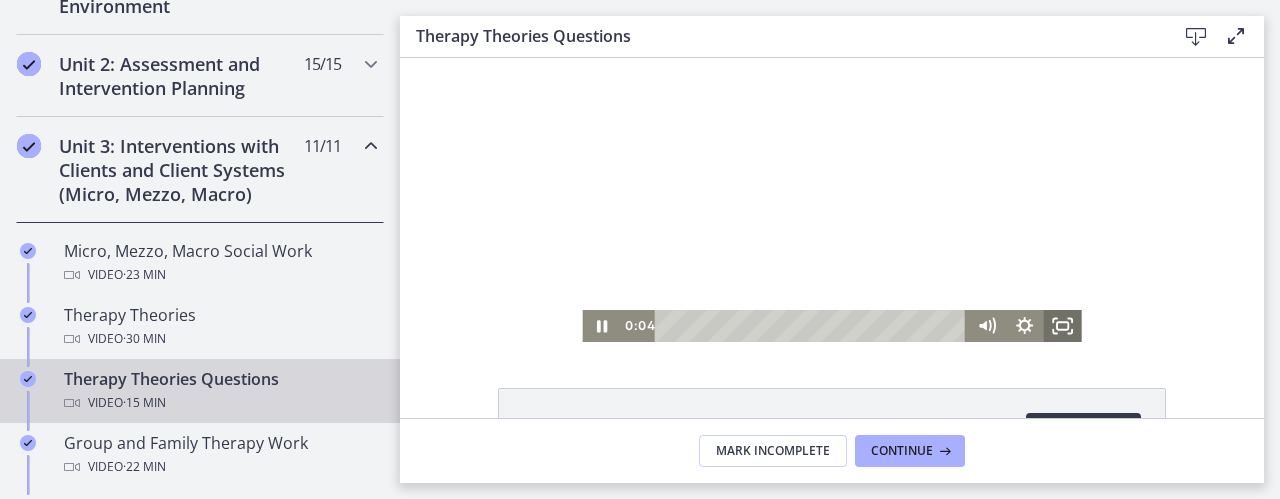 click 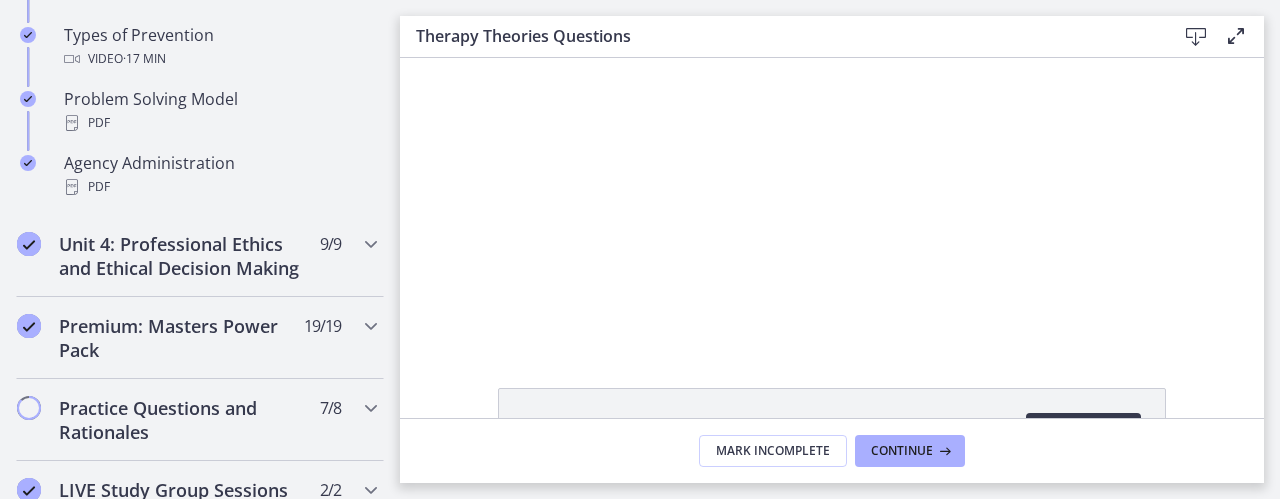 scroll, scrollTop: 1451, scrollLeft: 0, axis: vertical 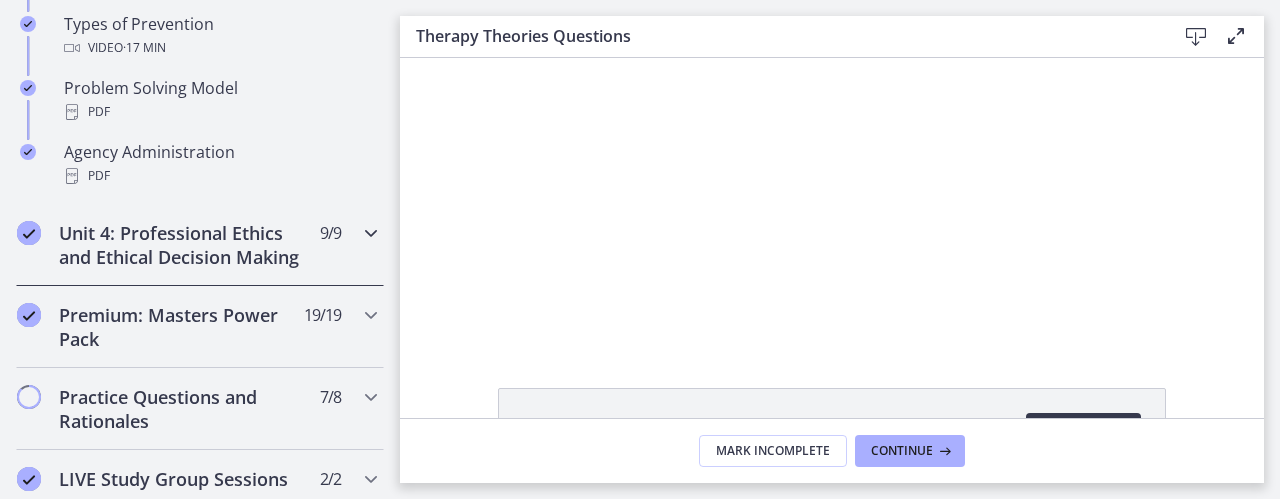 click on "Unit 4: Professional Ethics and Ethical Decision Making" at bounding box center (181, 245) 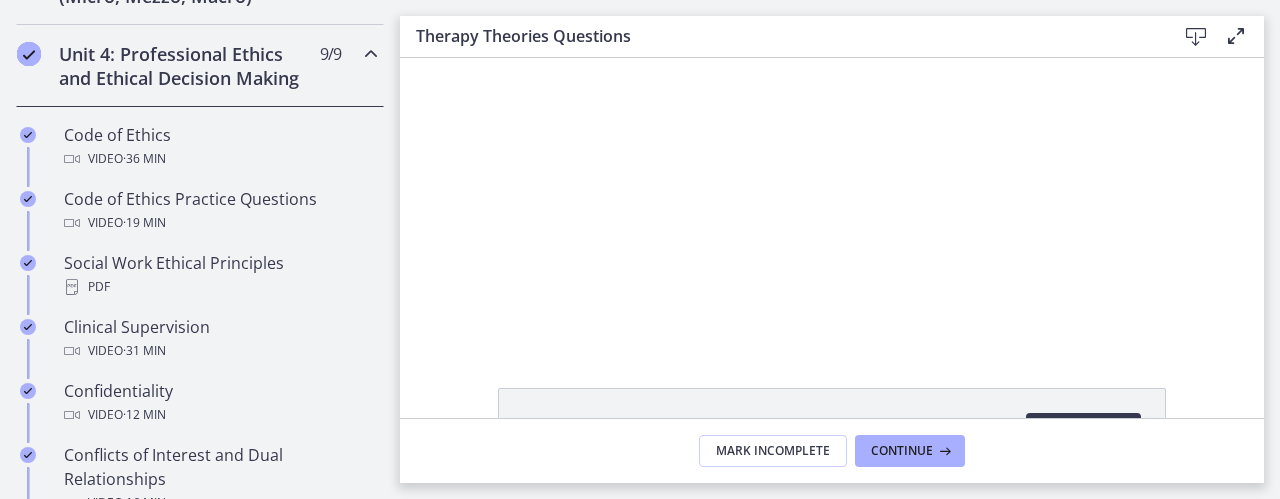 scroll, scrollTop: 861, scrollLeft: 0, axis: vertical 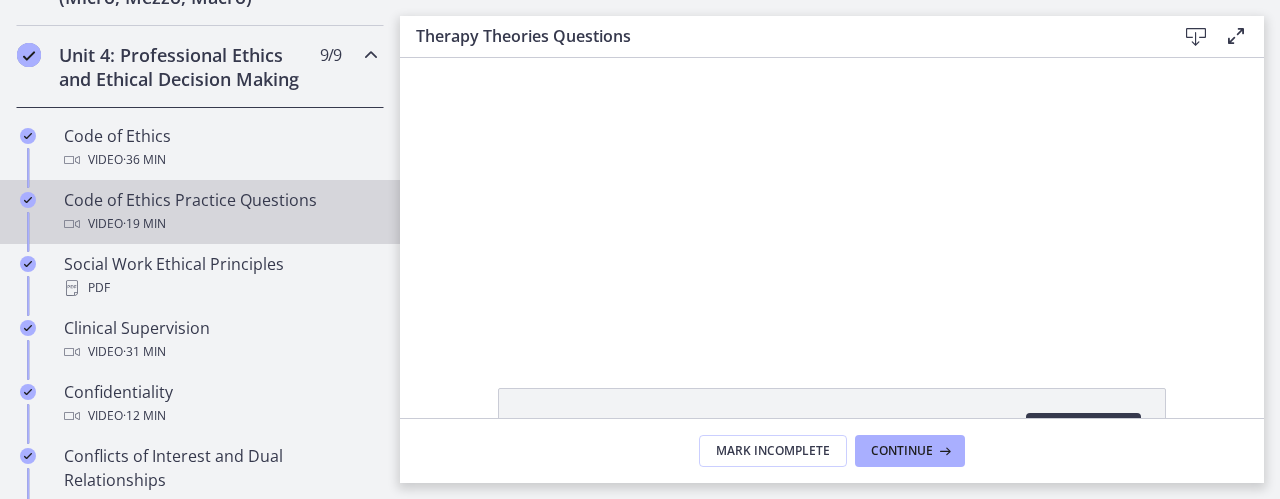 click on "Code of Ethics Practice Questions
Video
·  19 min" at bounding box center (220, 212) 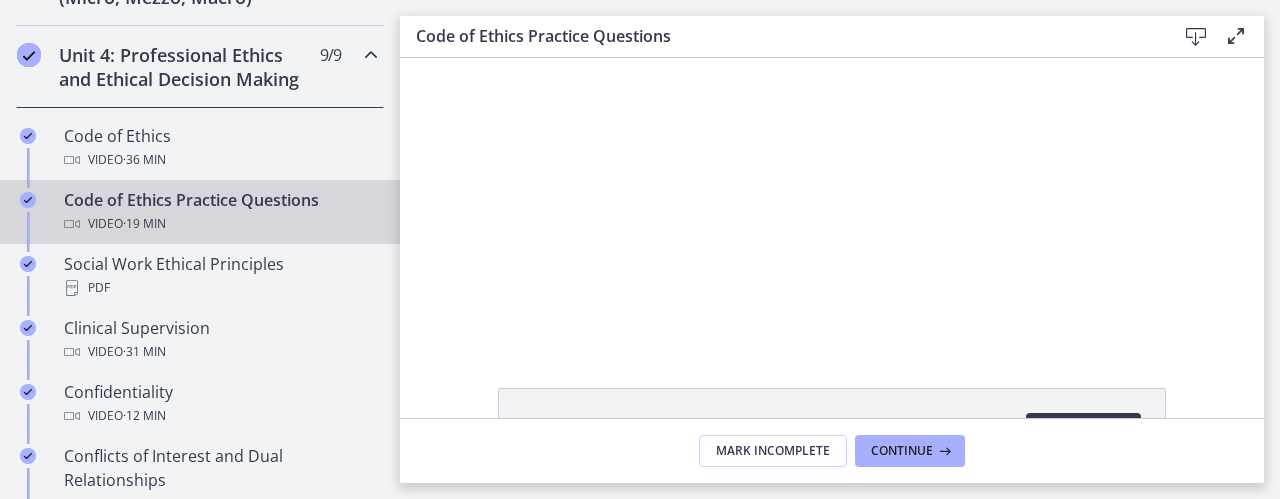 scroll, scrollTop: 0, scrollLeft: 0, axis: both 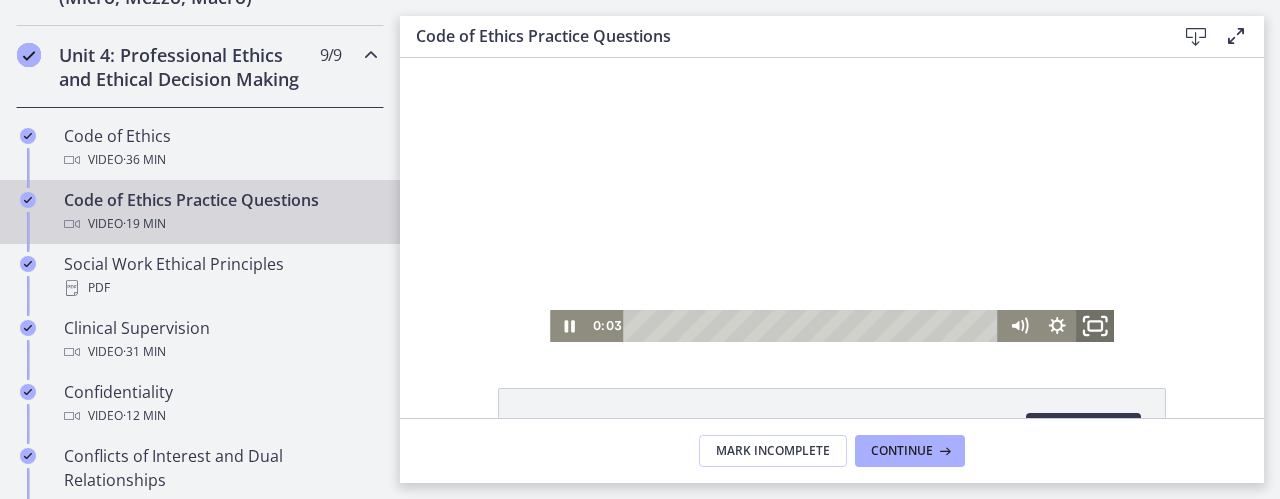 click 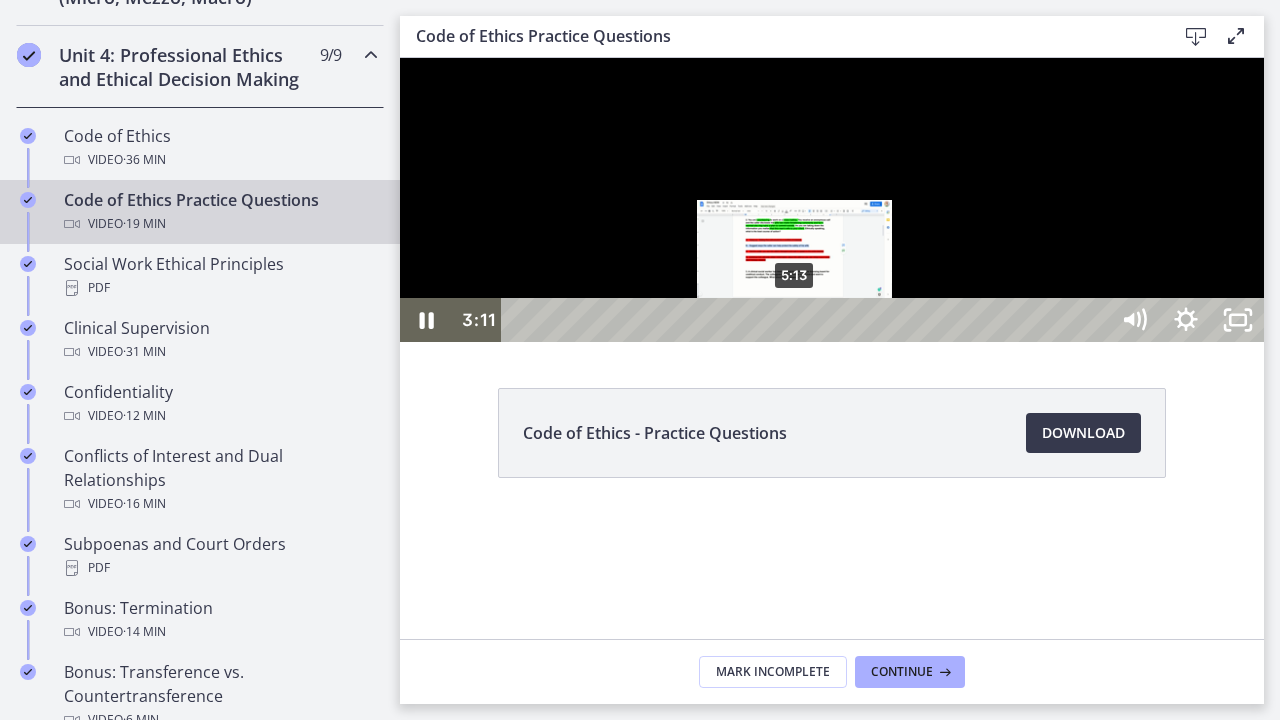 click on "5:13" at bounding box center (807, 320) 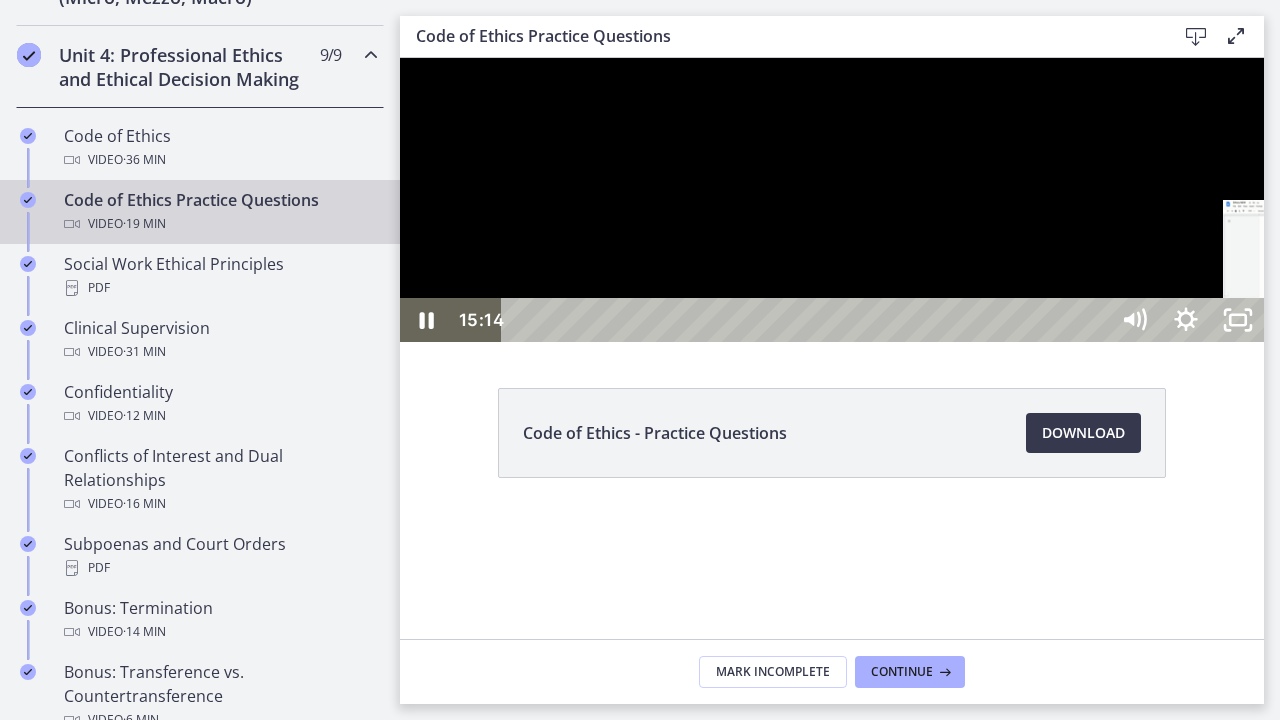 click on "15:13" at bounding box center [807, 320] 